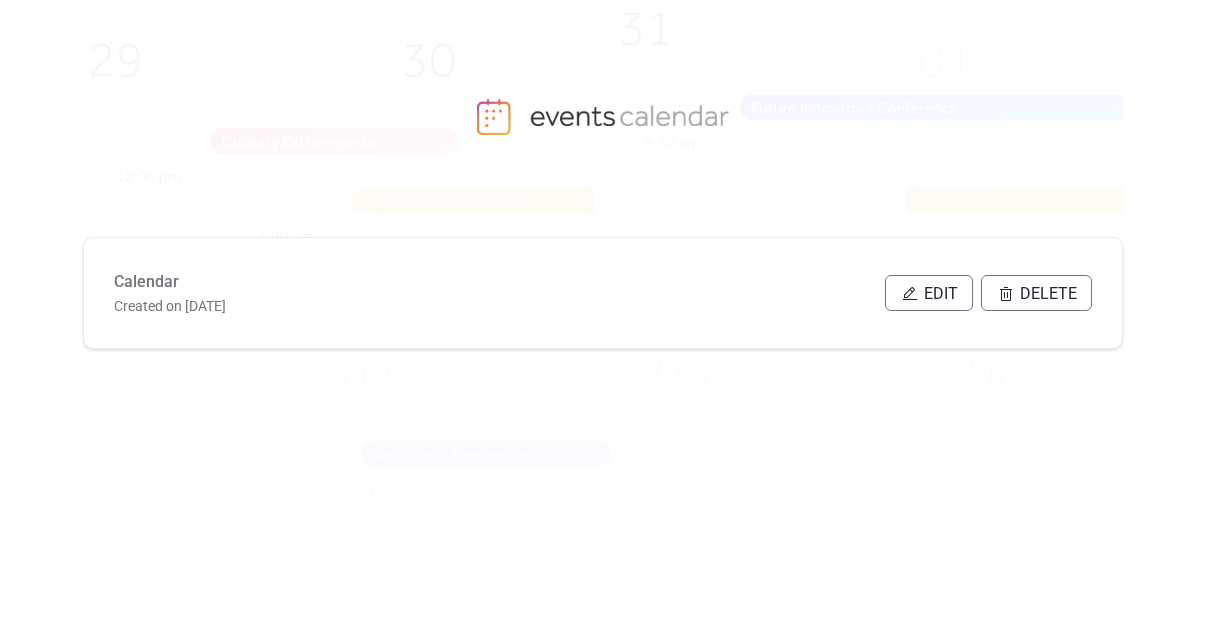 scroll, scrollTop: 0, scrollLeft: 0, axis: both 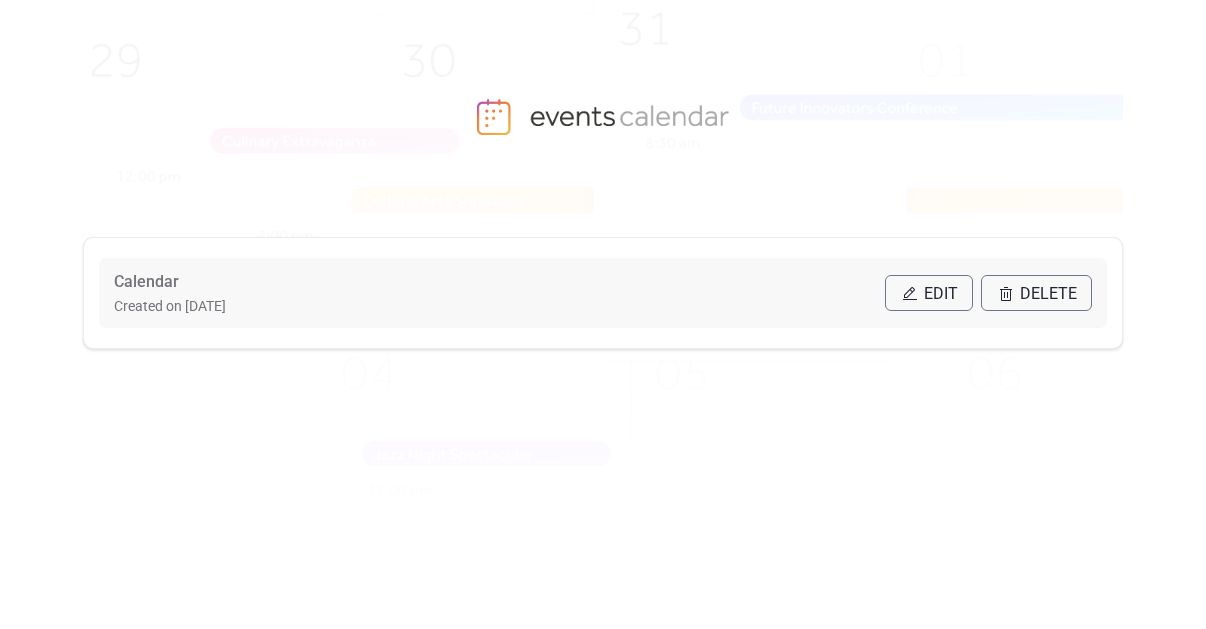 click on "Edit" at bounding box center [929, 293] 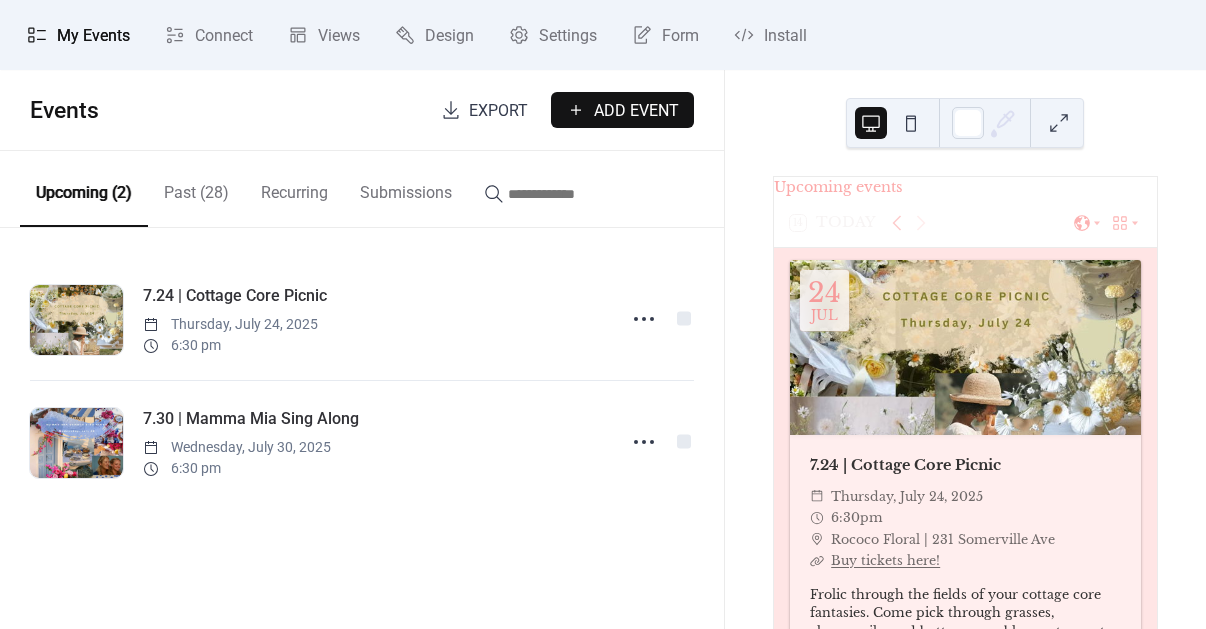 click on "Add Event" at bounding box center [636, 111] 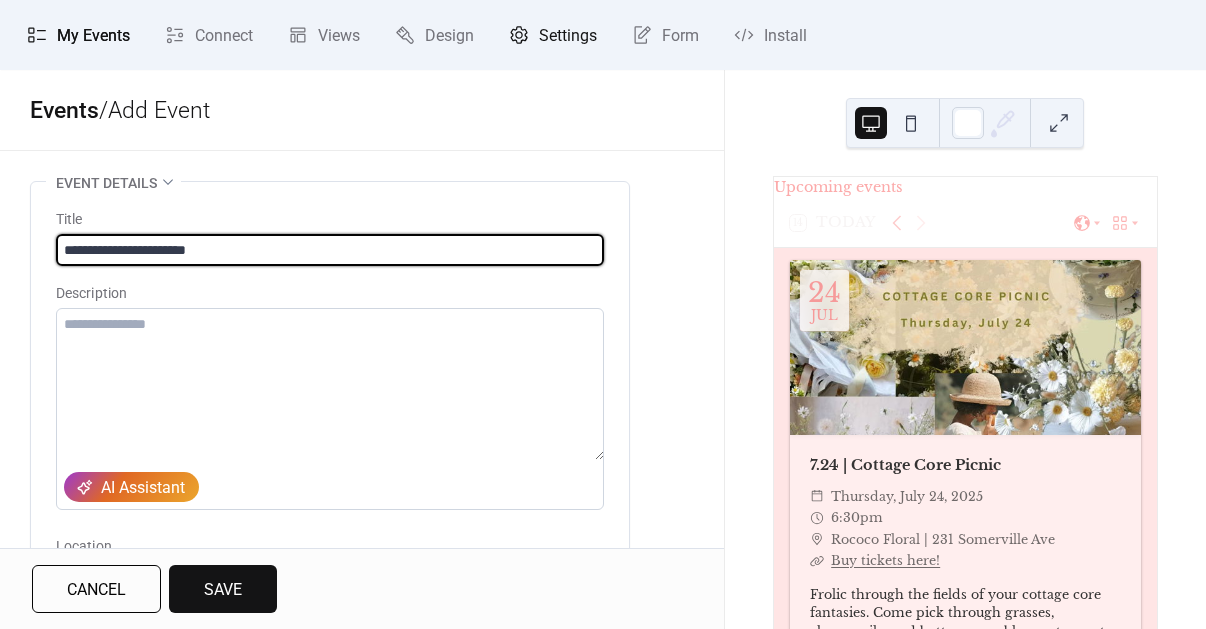 type on "**********" 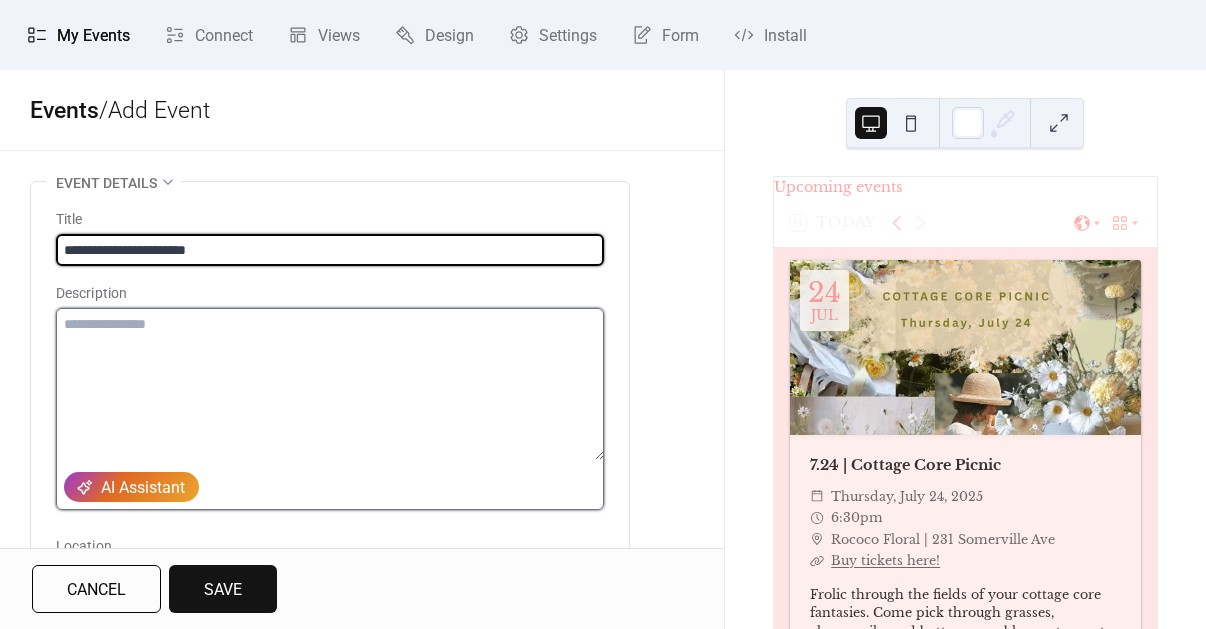 click at bounding box center [330, 384] 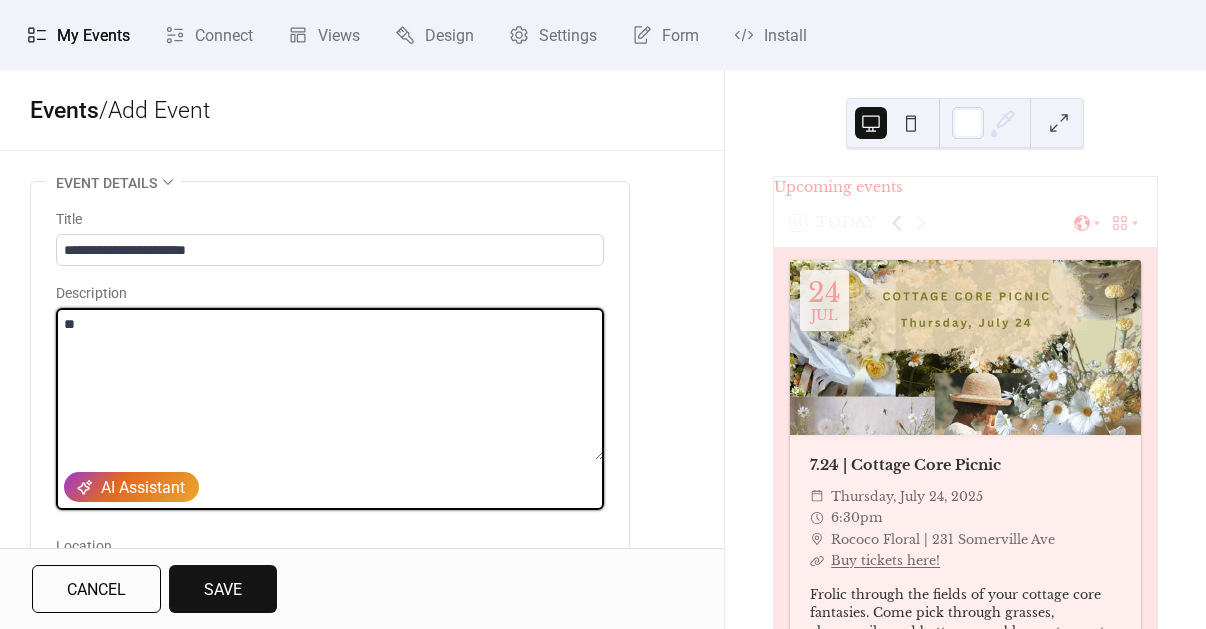 type on "*" 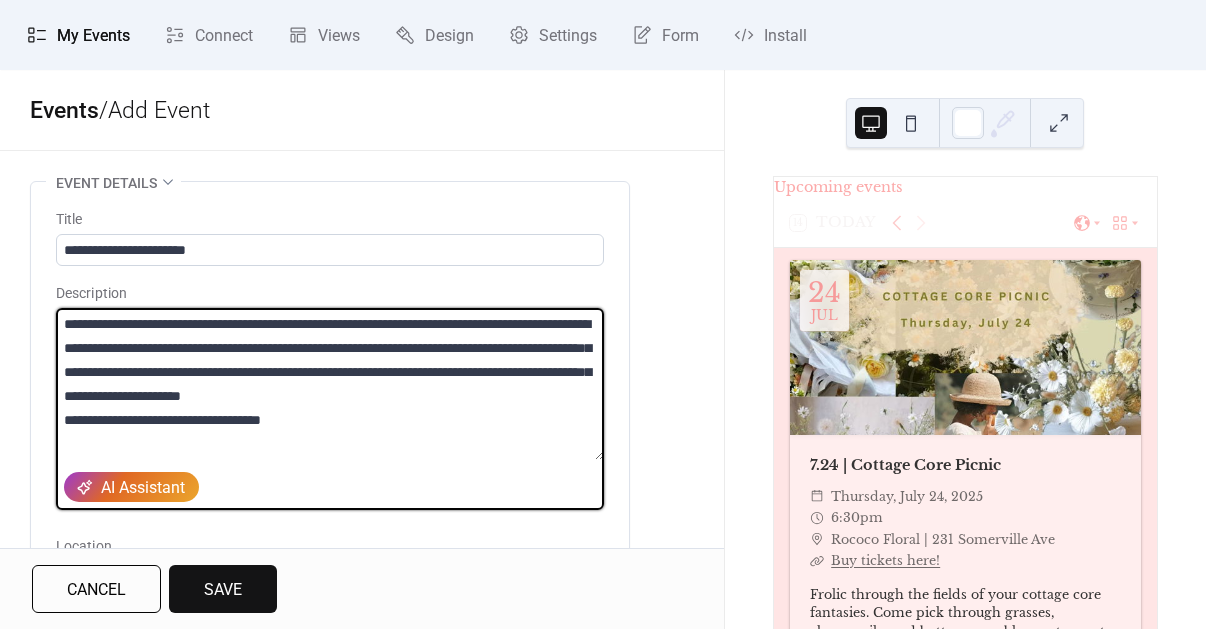 click on "**********" at bounding box center (330, 384) 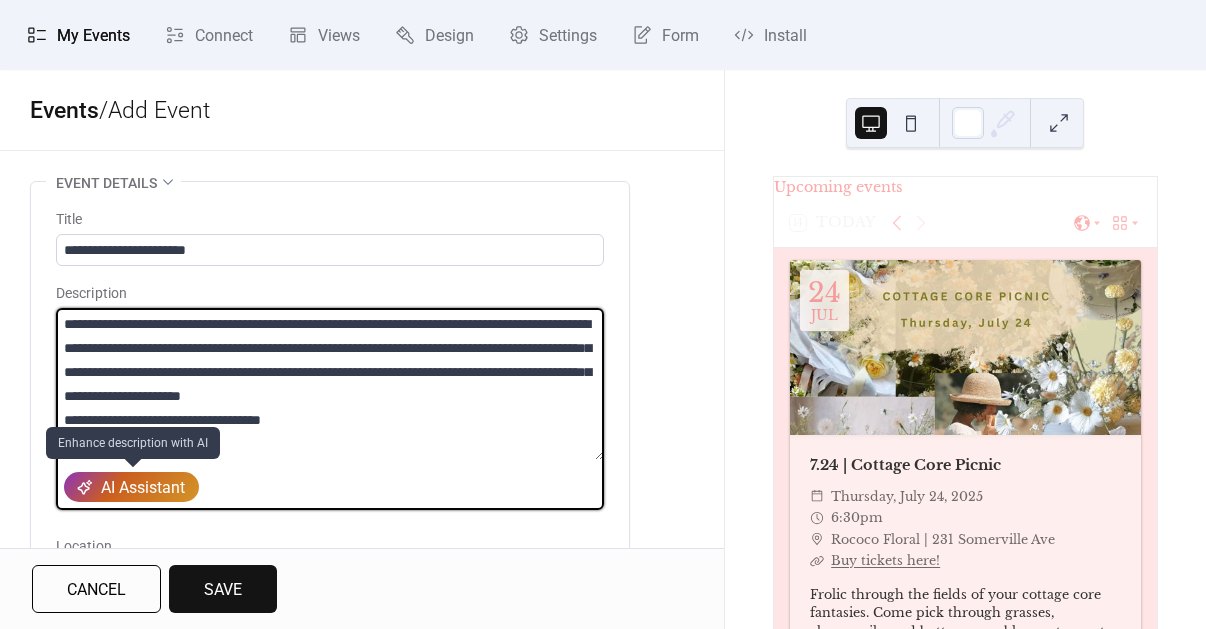 type on "**********" 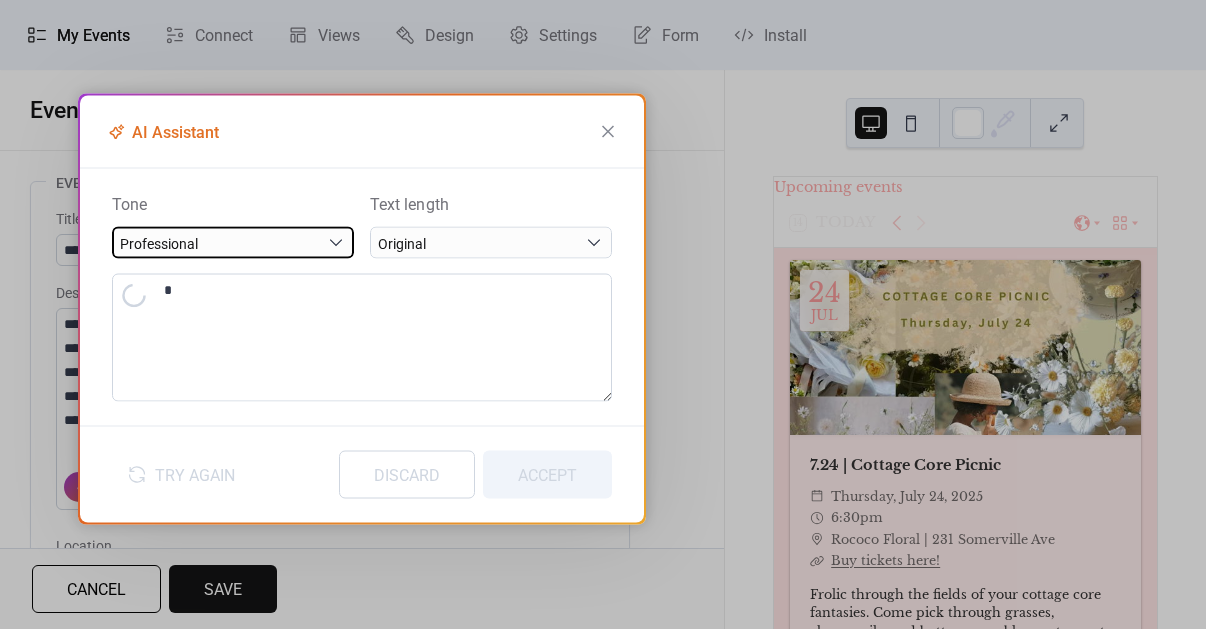 click on "Professional" at bounding box center [233, 243] 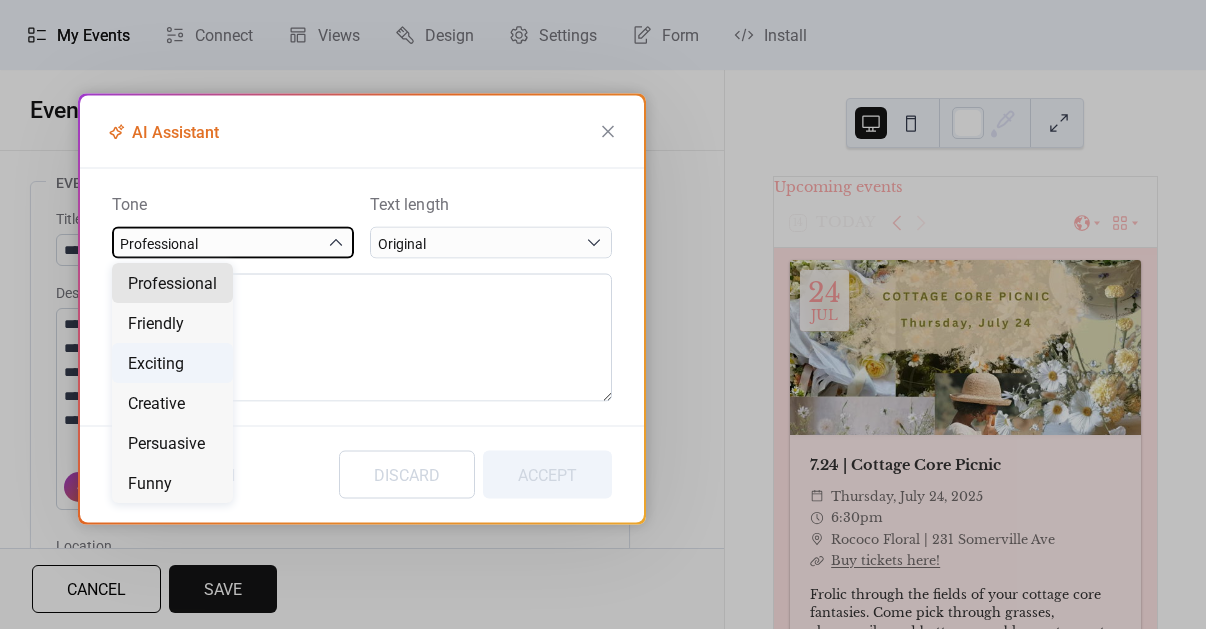 type on "**********" 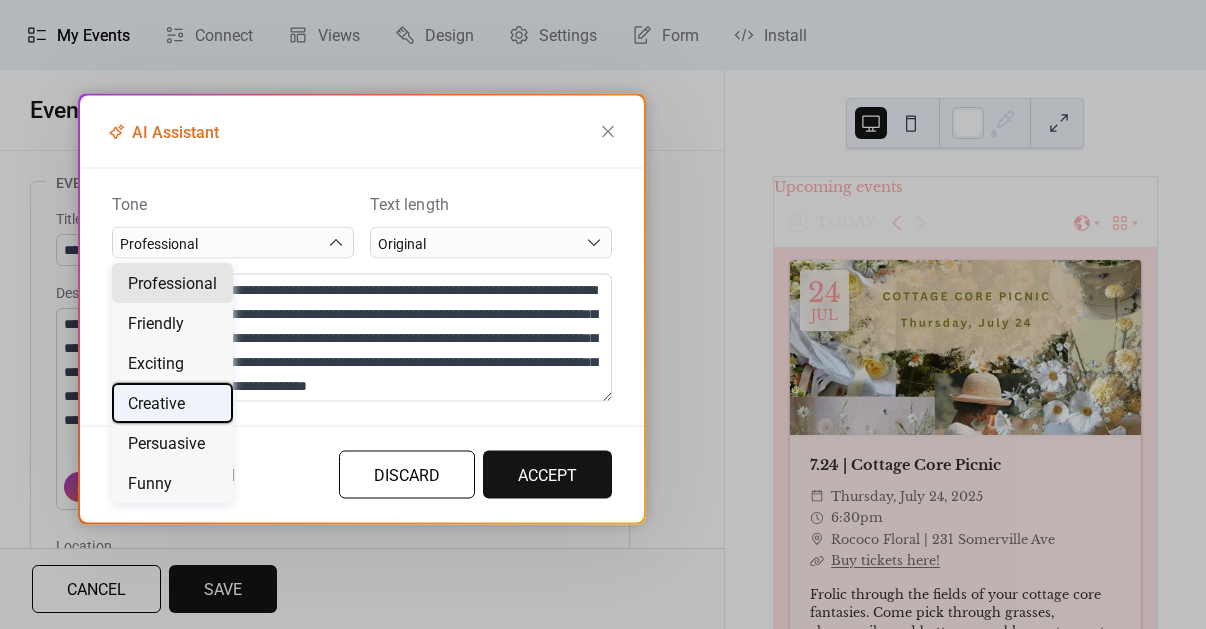 click on "Creative" at bounding box center (172, 403) 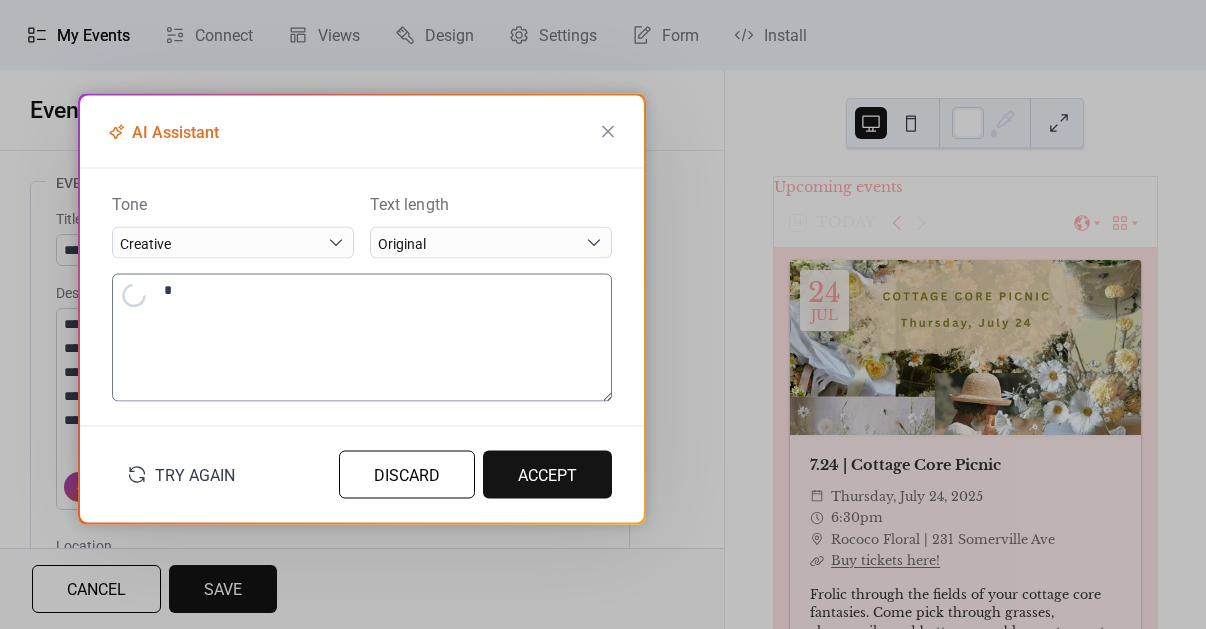 type on "**********" 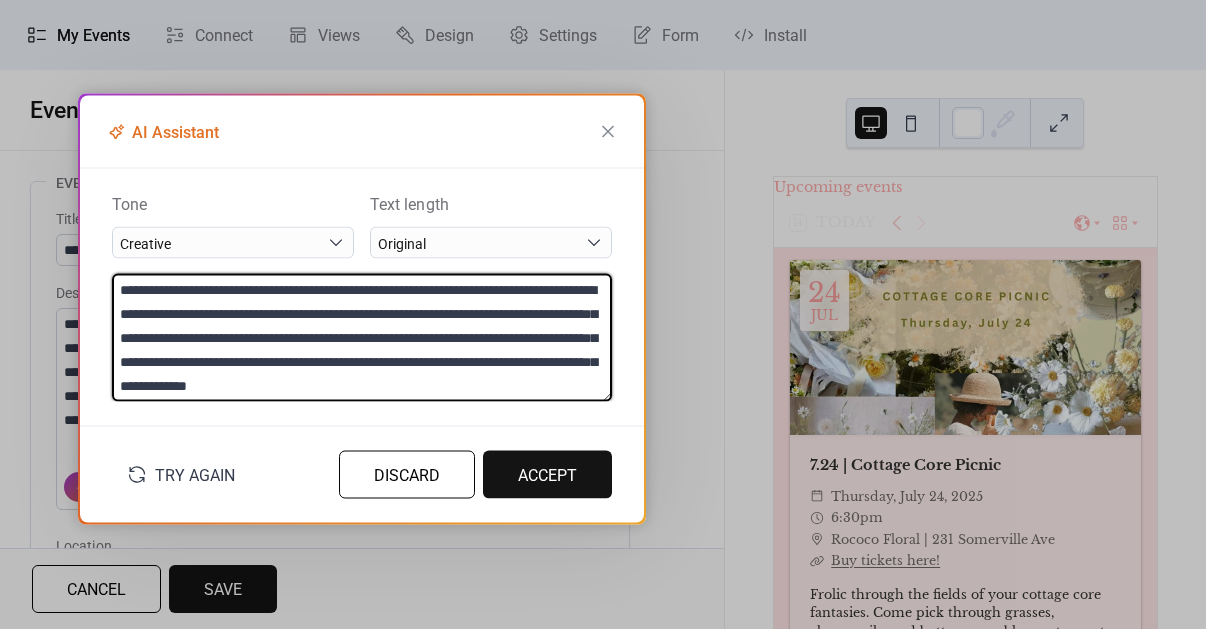 click on "**********" at bounding box center [362, 338] 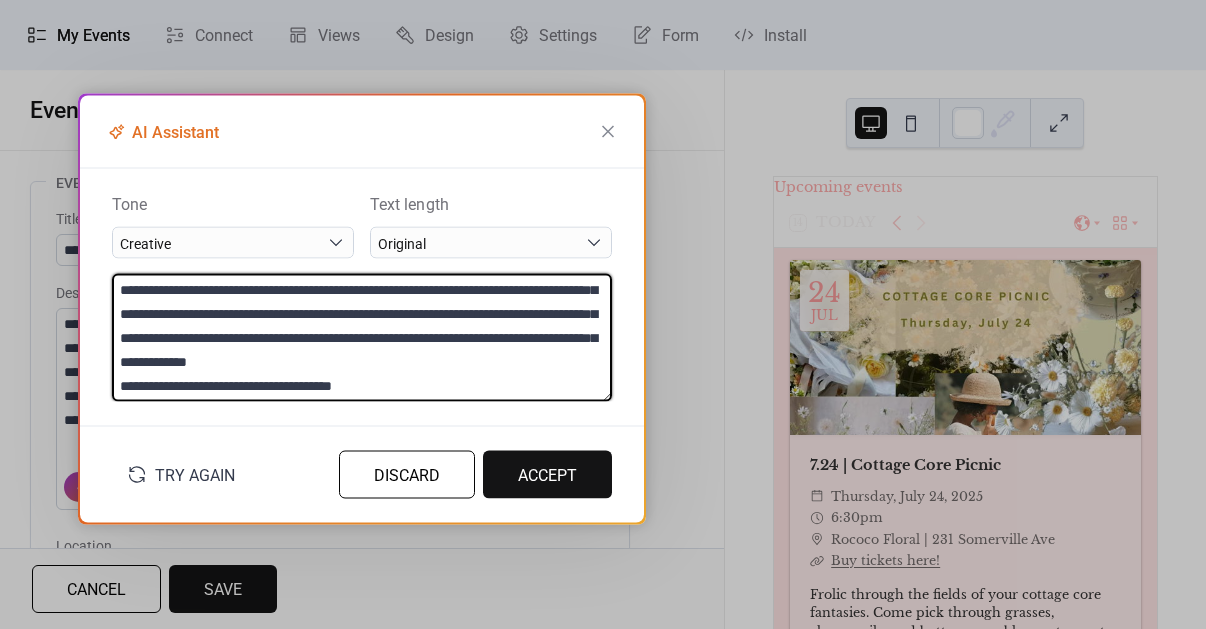 scroll, scrollTop: 0, scrollLeft: 0, axis: both 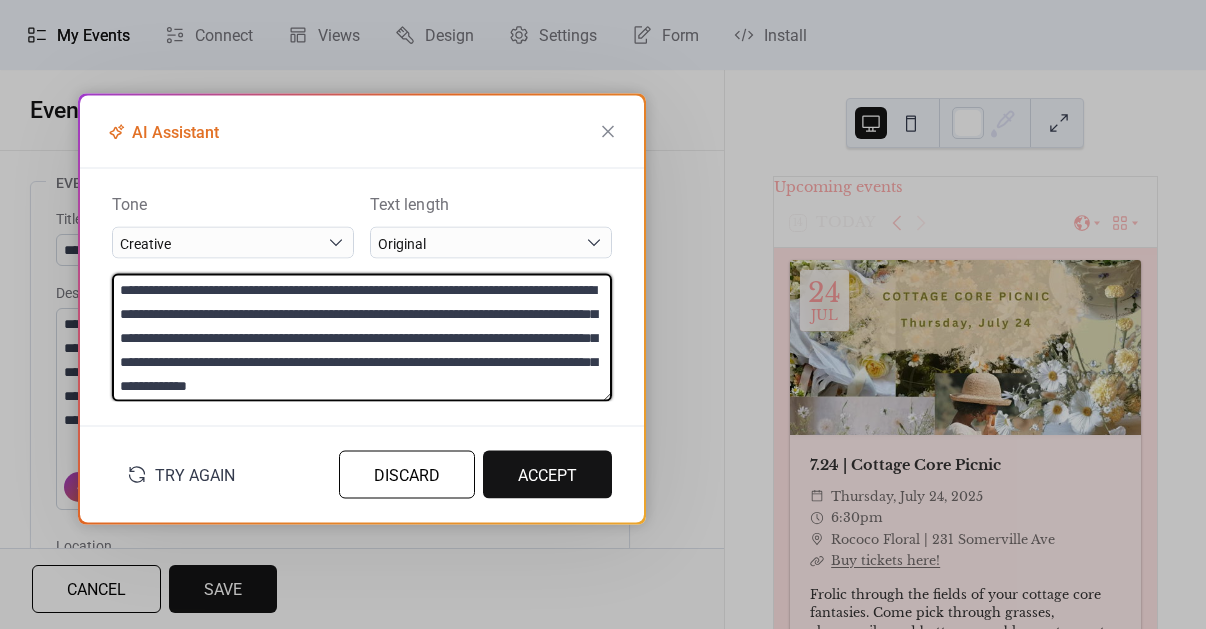 drag, startPoint x: 116, startPoint y: 286, endPoint x: 426, endPoint y: 335, distance: 313.8487 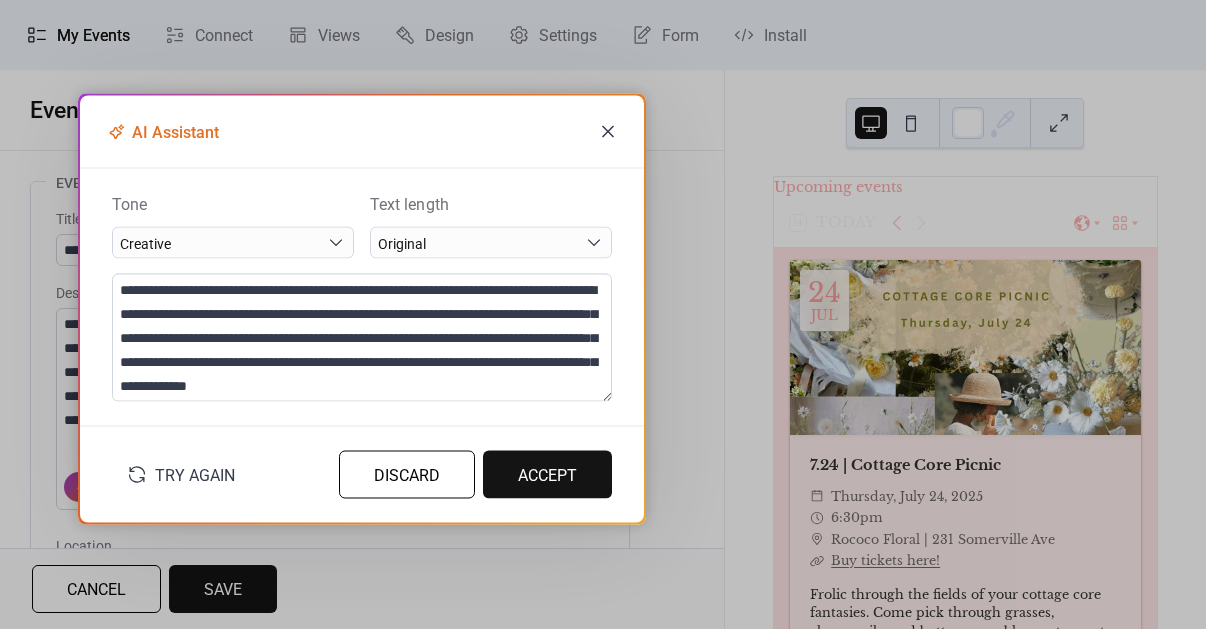 click 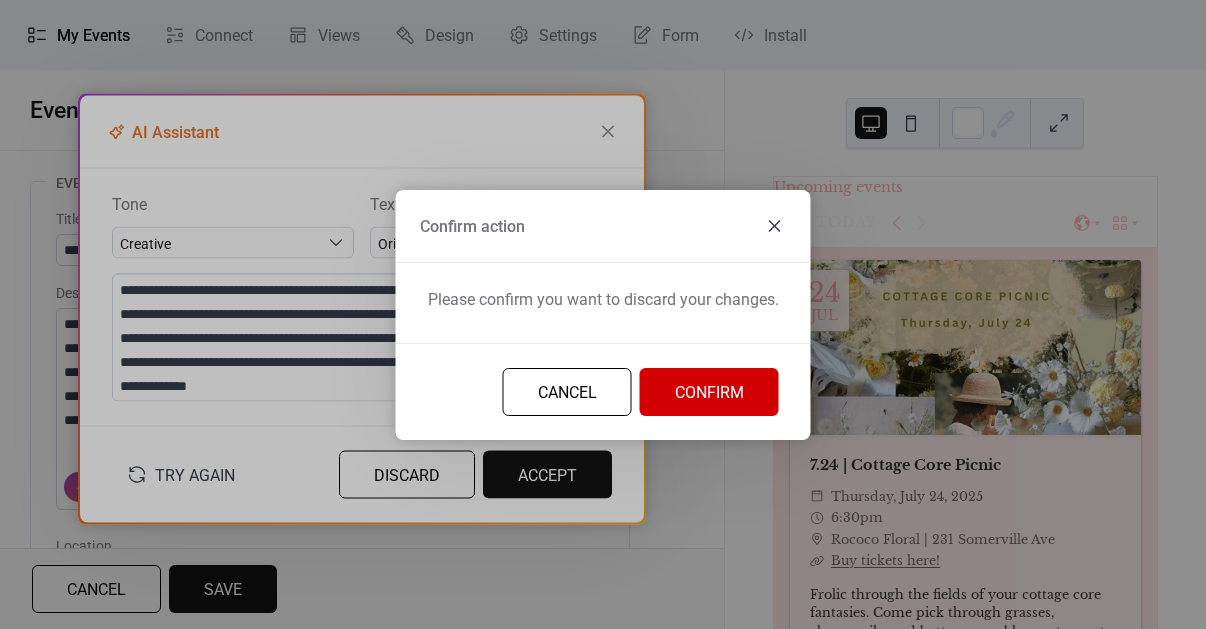click 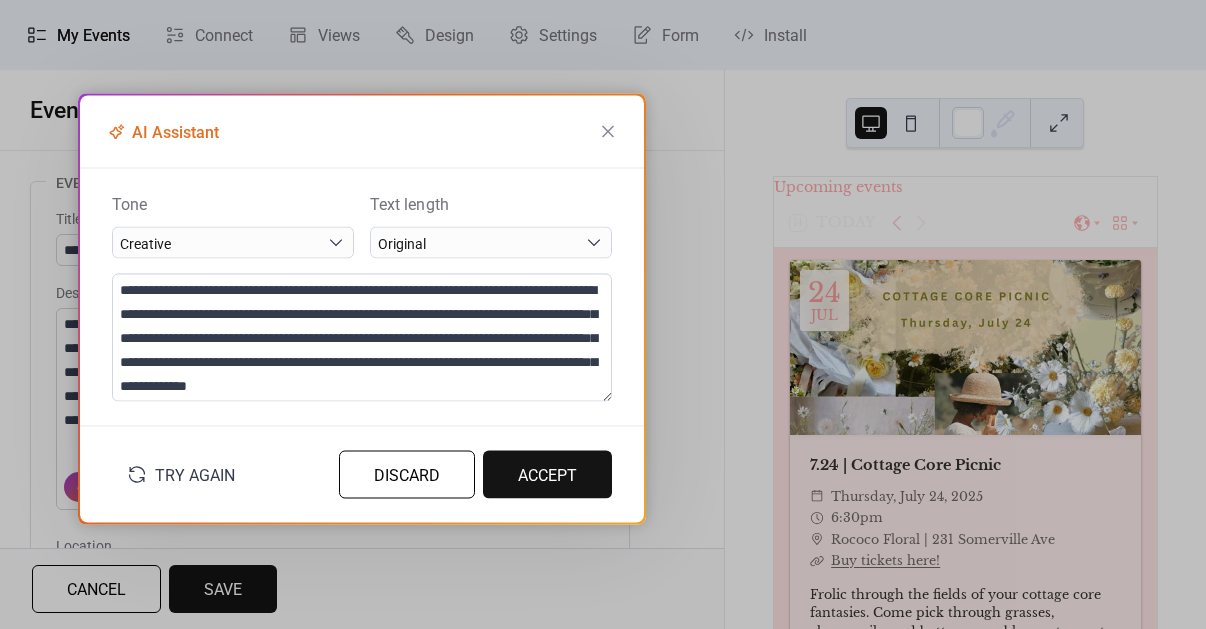 click on "Discard" at bounding box center [407, 476] 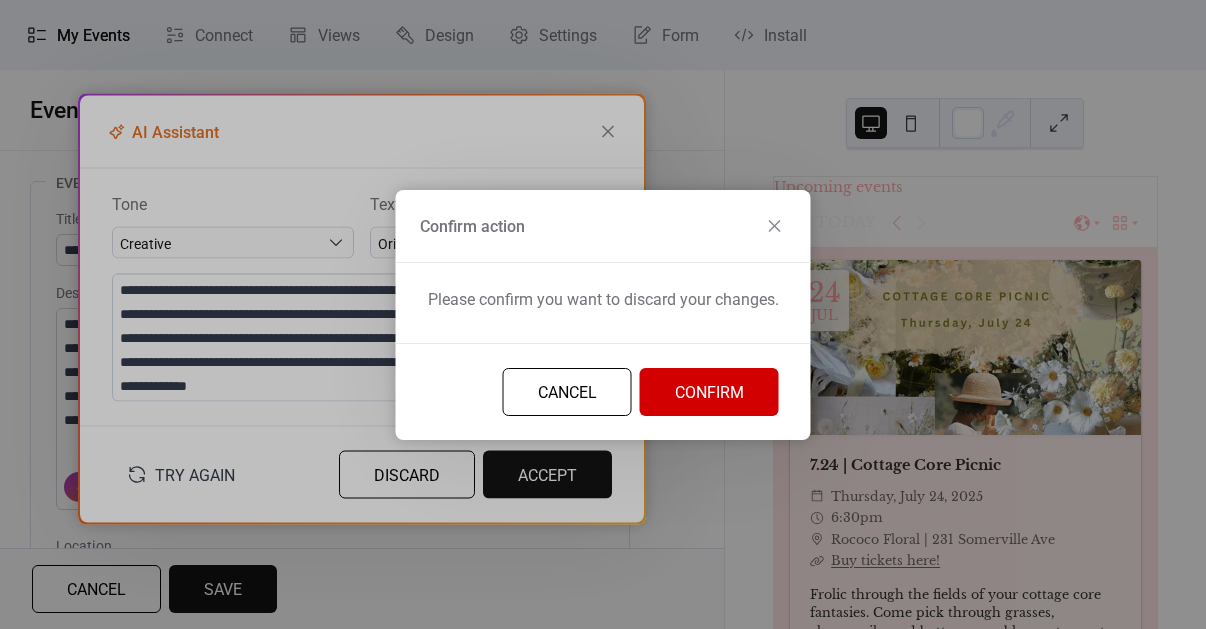 click on "Confirm" at bounding box center (709, 393) 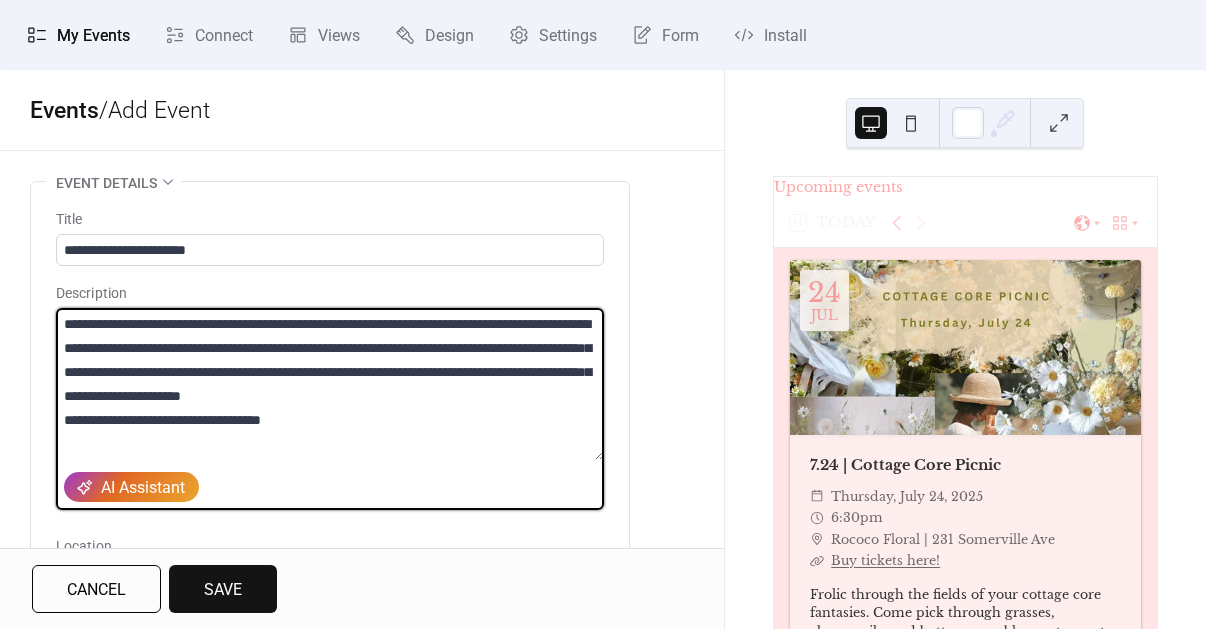 click on "**********" at bounding box center (330, 384) 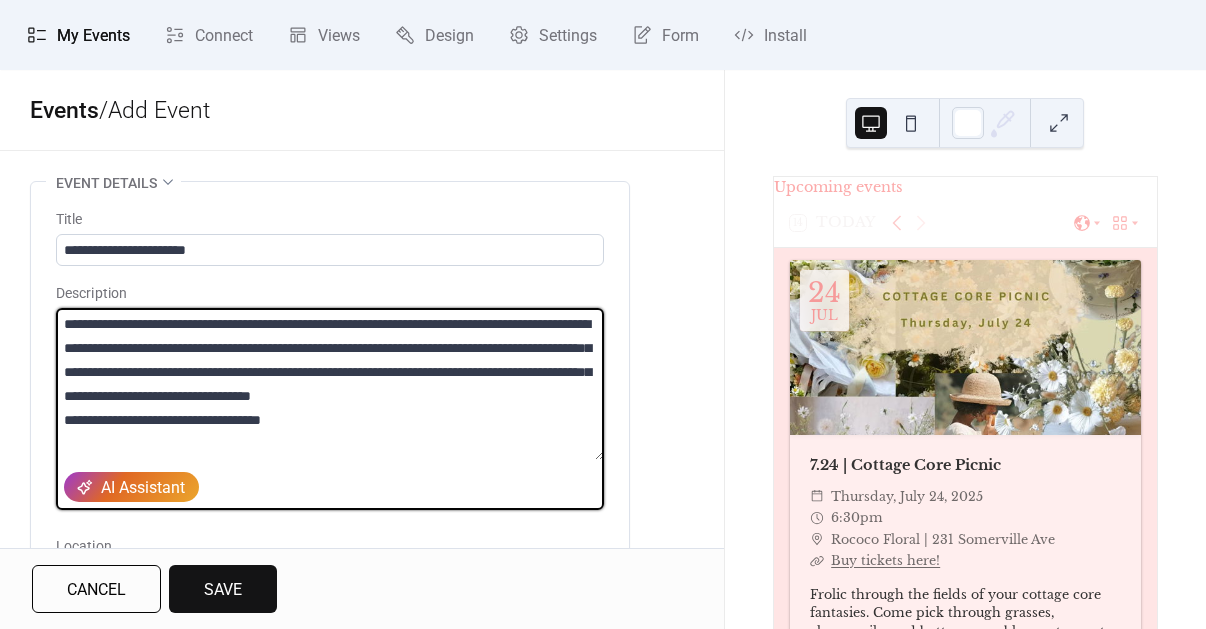 click on "**********" at bounding box center [330, 384] 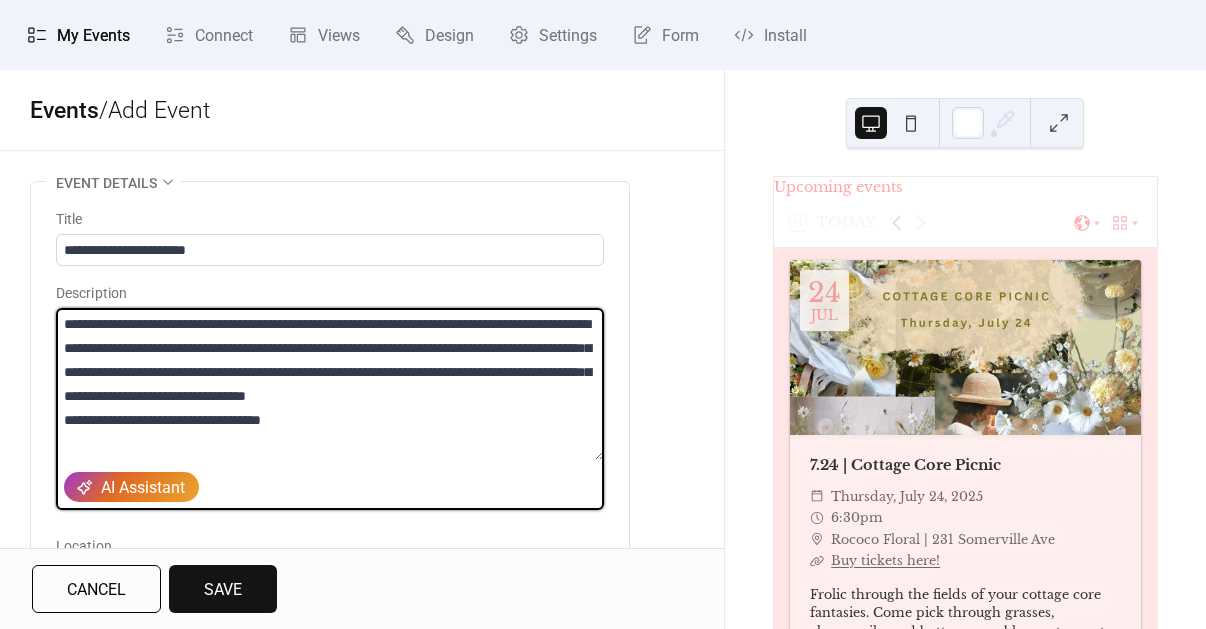 drag, startPoint x: 221, startPoint y: 374, endPoint x: 110, endPoint y: 376, distance: 111.01801 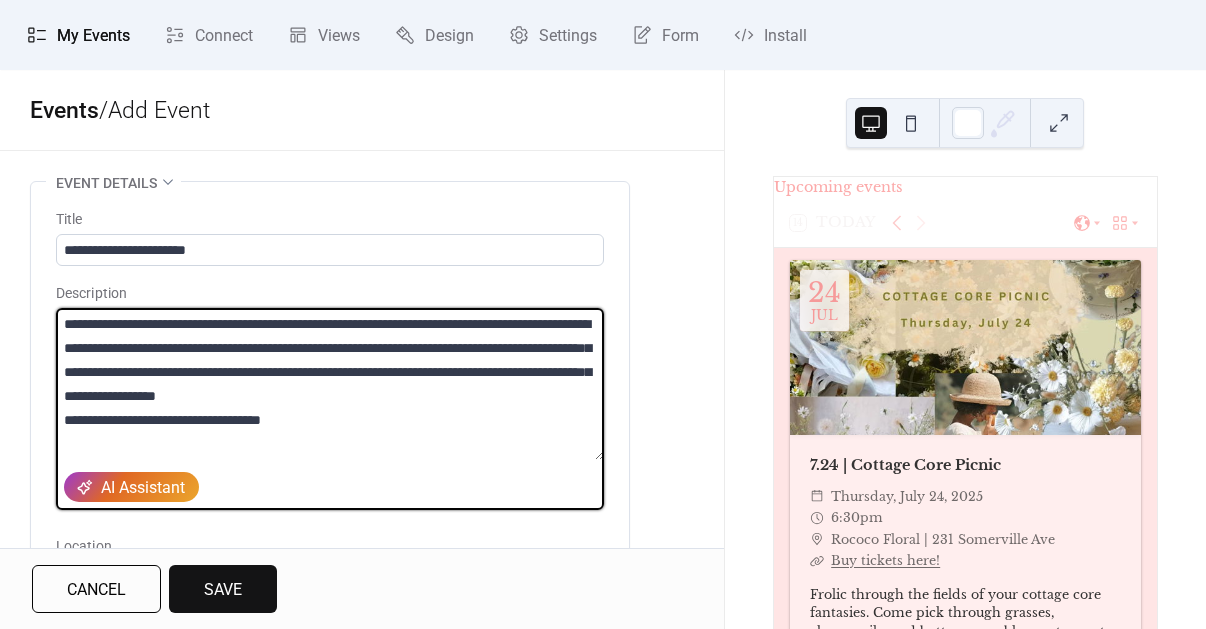click on "**********" at bounding box center [330, 384] 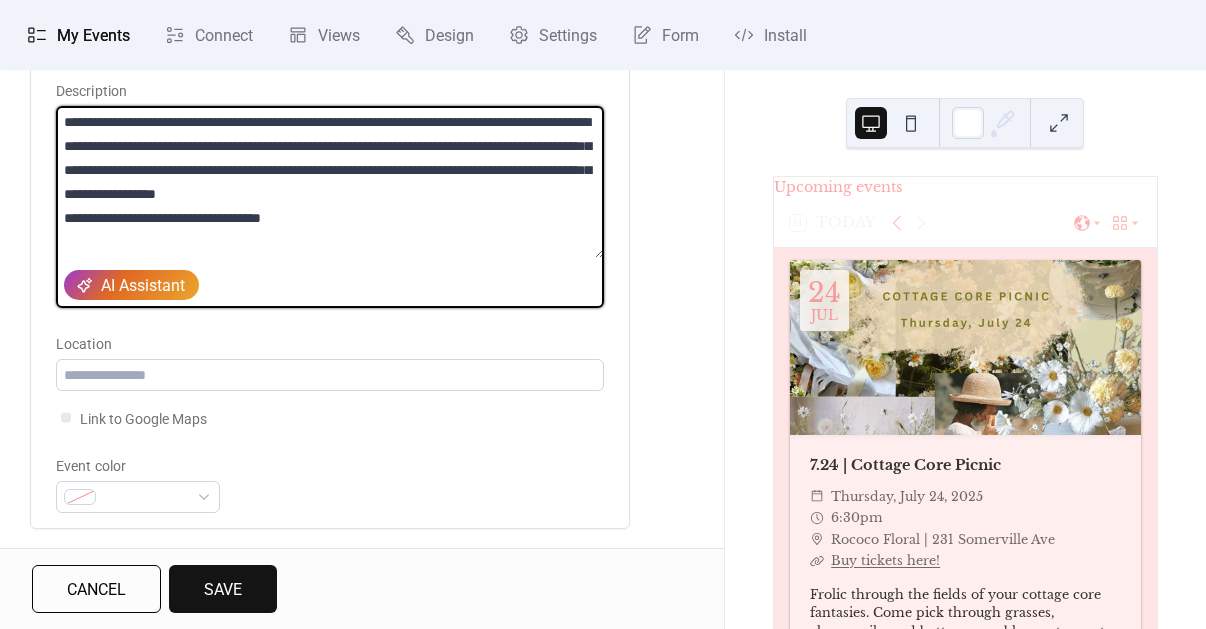 scroll, scrollTop: 202, scrollLeft: 0, axis: vertical 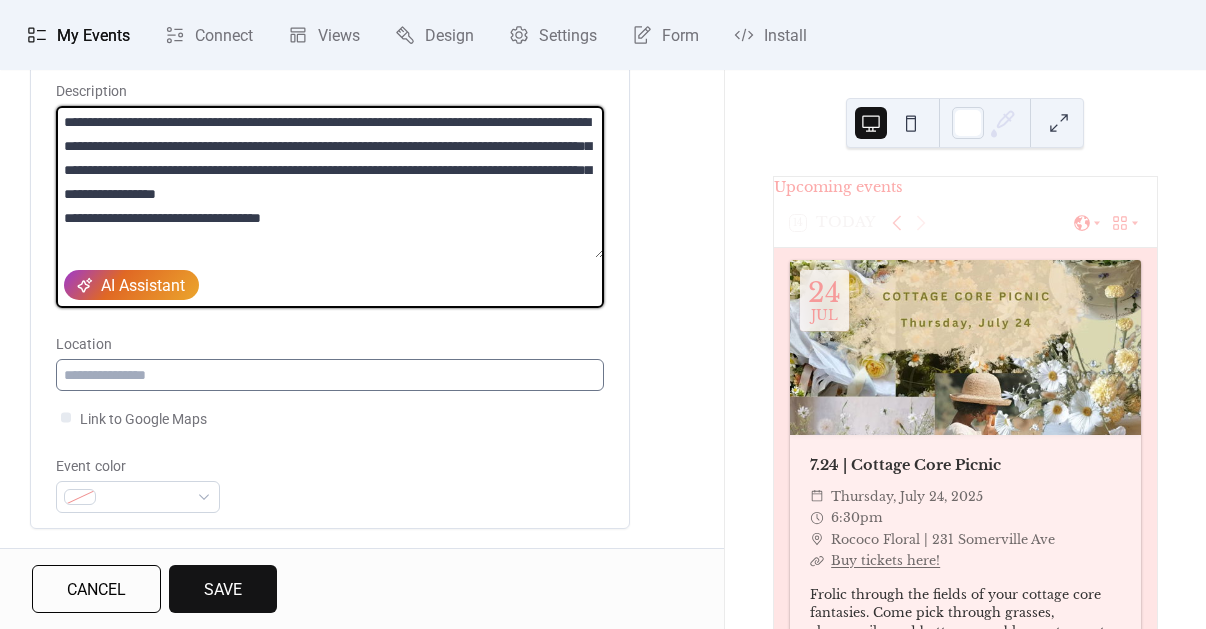 type on "**********" 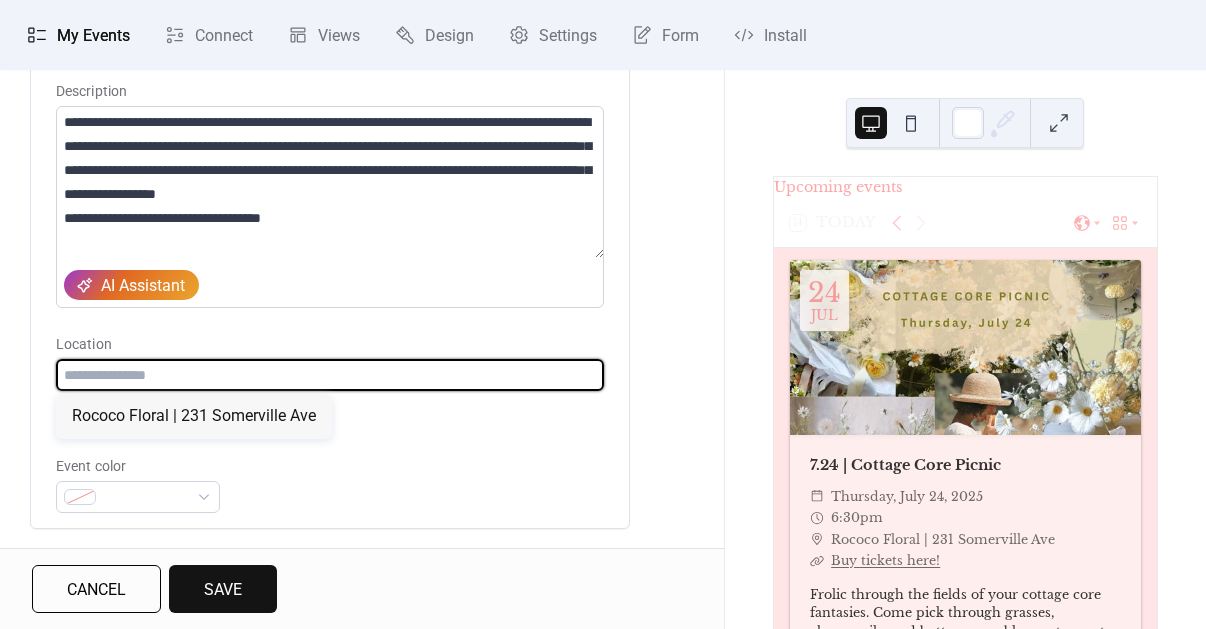 click at bounding box center (330, 375) 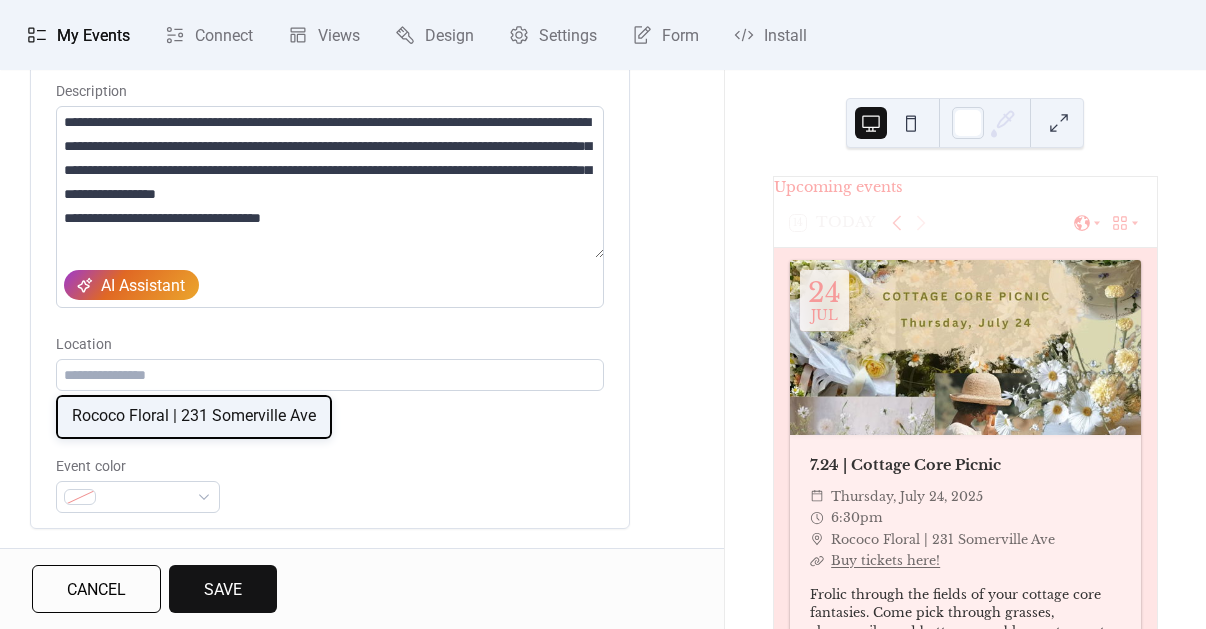 click on "Rococo Floral | 231 Somerville Ave" at bounding box center [194, 416] 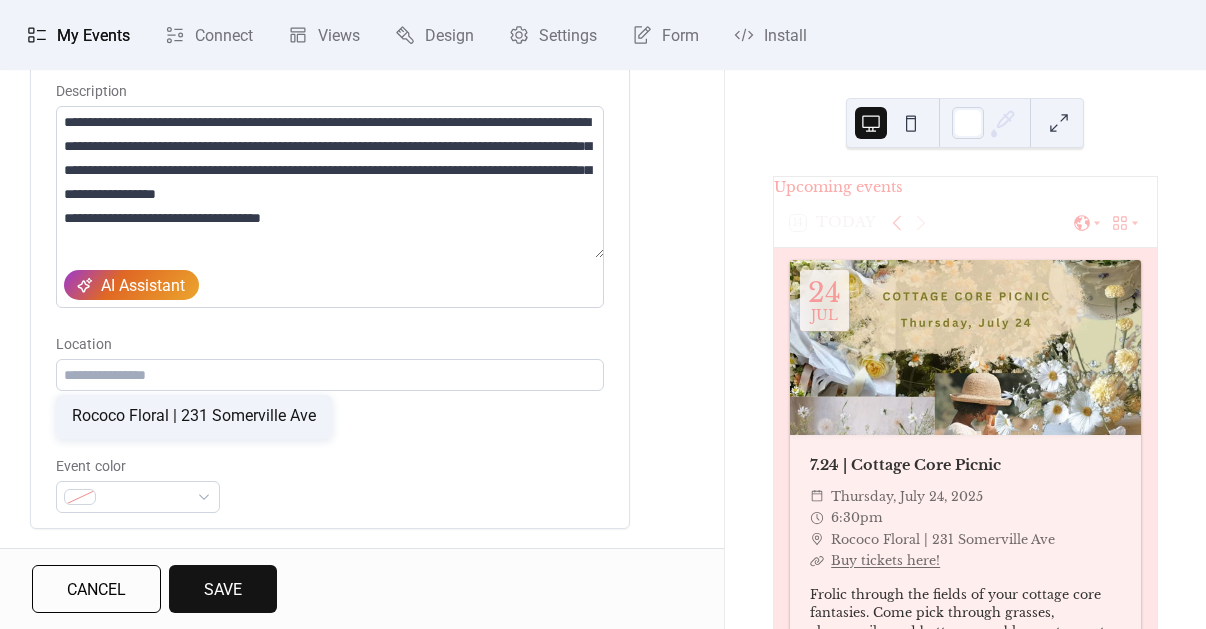 type on "**********" 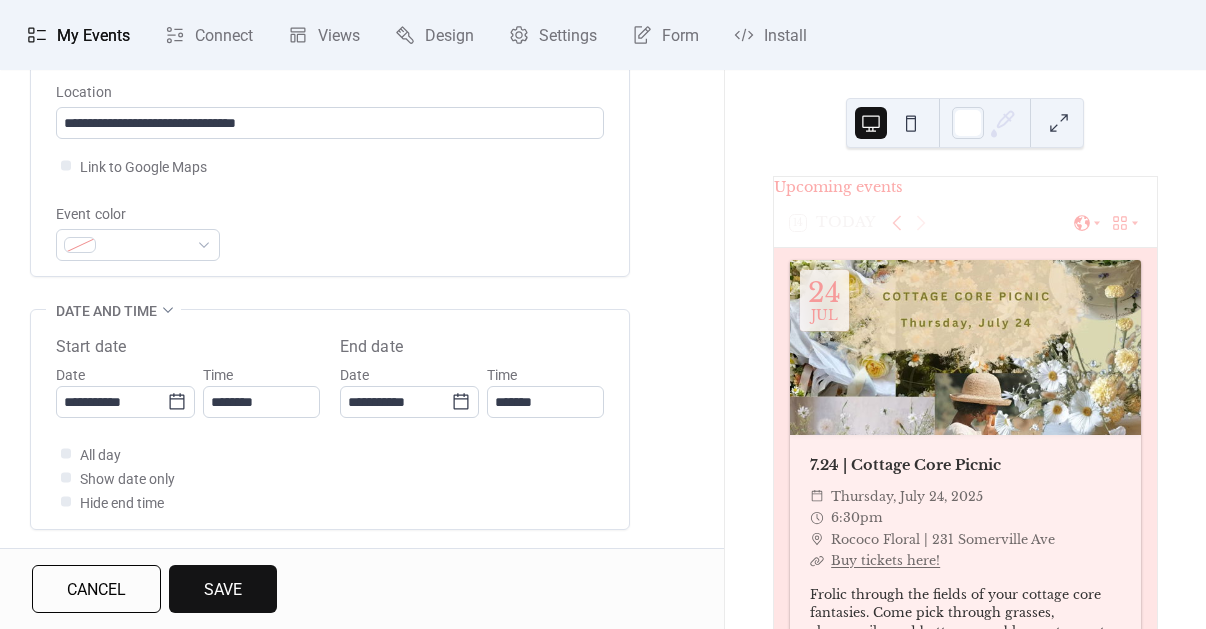 scroll, scrollTop: 453, scrollLeft: 0, axis: vertical 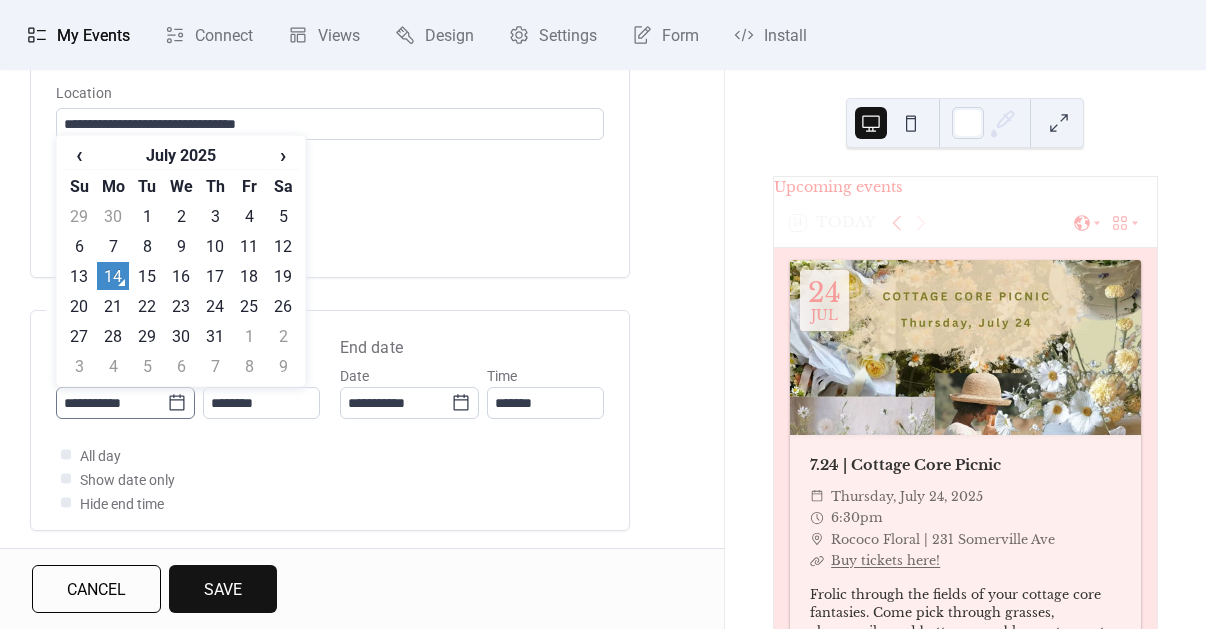 click 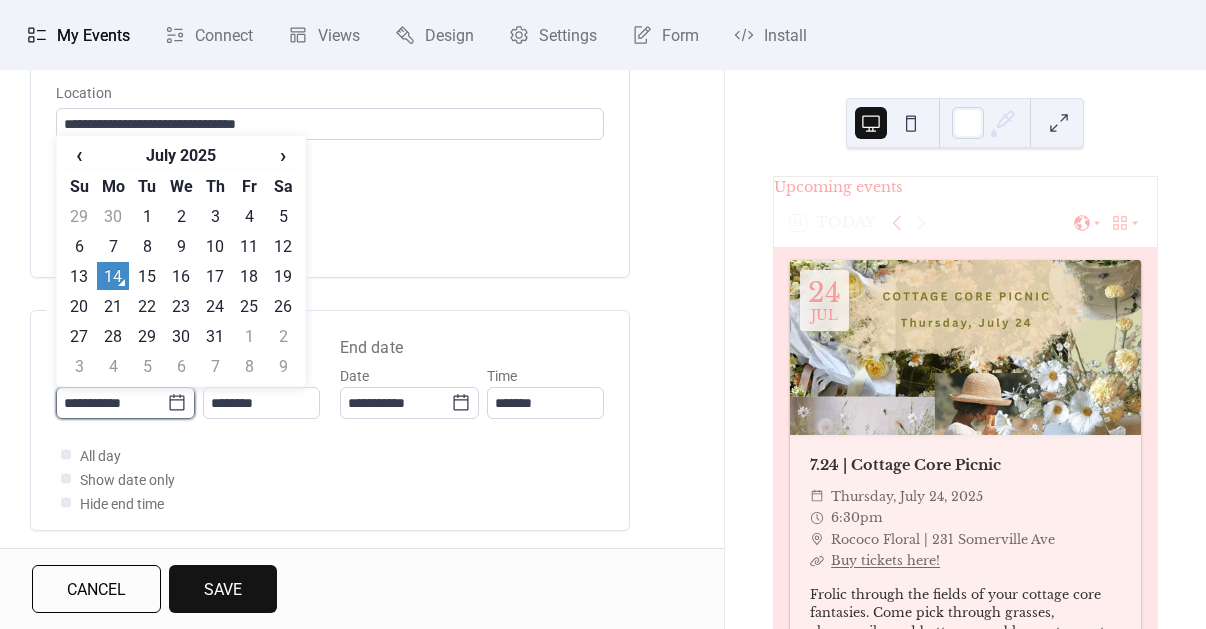 click on "**********" at bounding box center (111, 403) 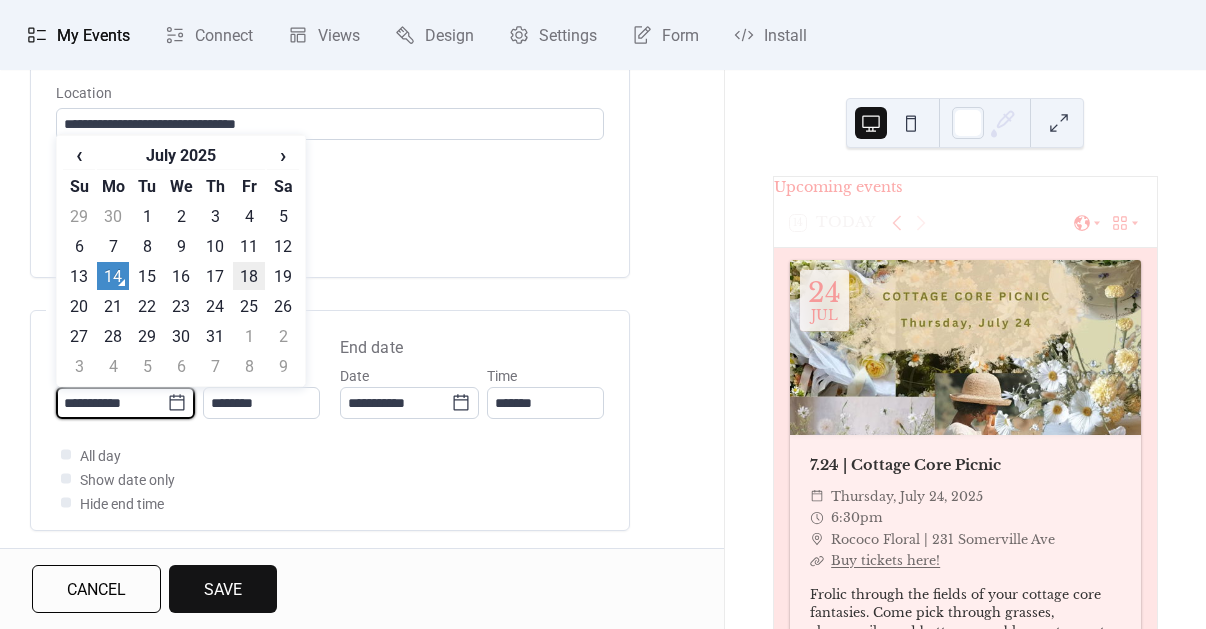 click on "18" at bounding box center [249, 276] 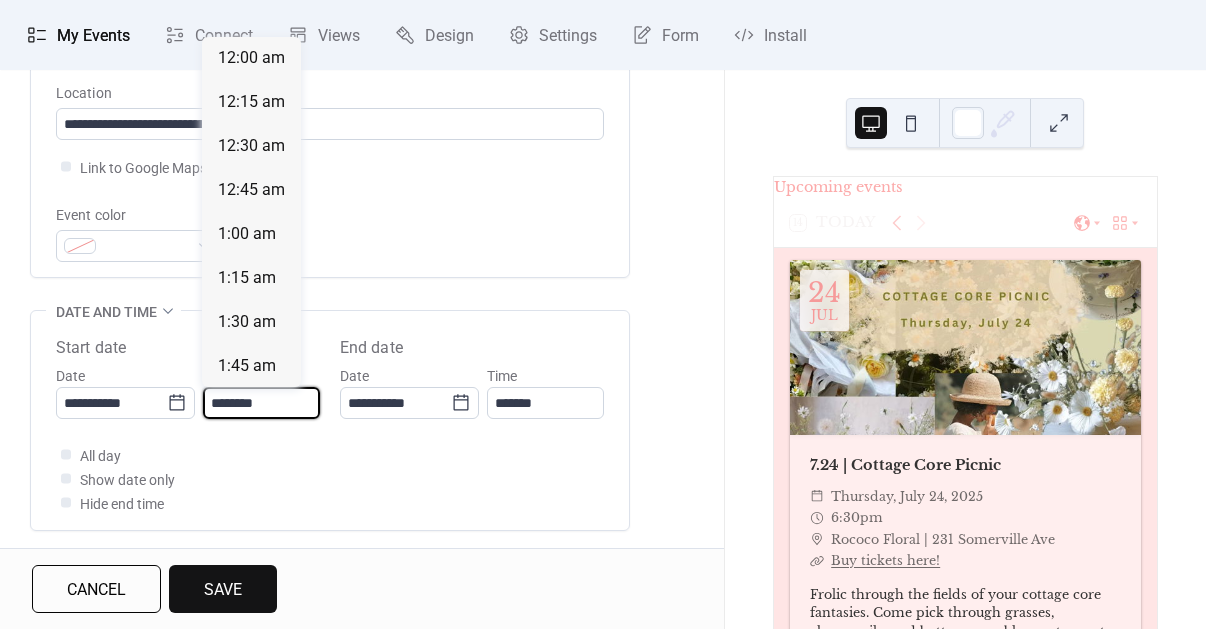 click on "********" at bounding box center [261, 403] 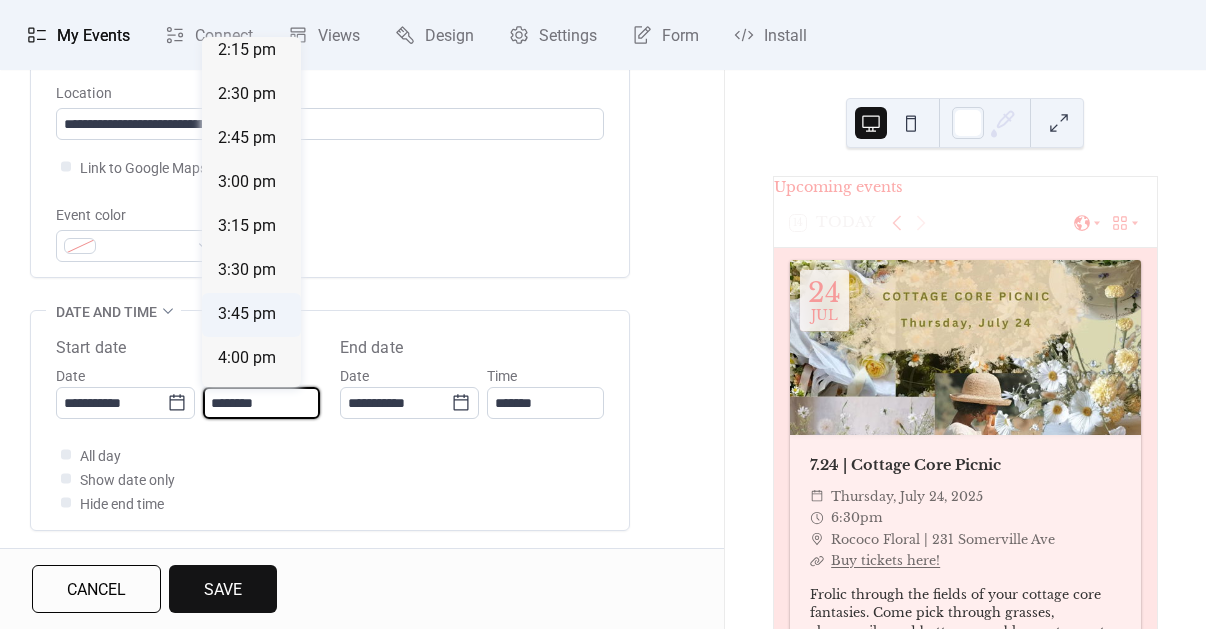 scroll, scrollTop: 2513, scrollLeft: 0, axis: vertical 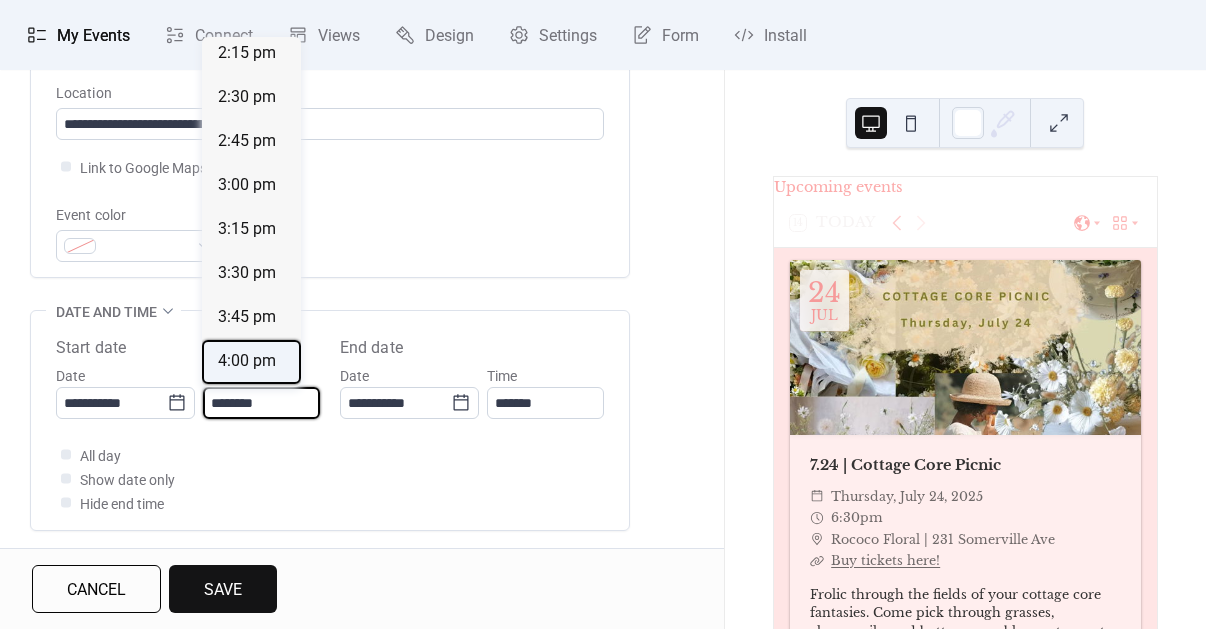 click on "4:00 pm" at bounding box center (247, 361) 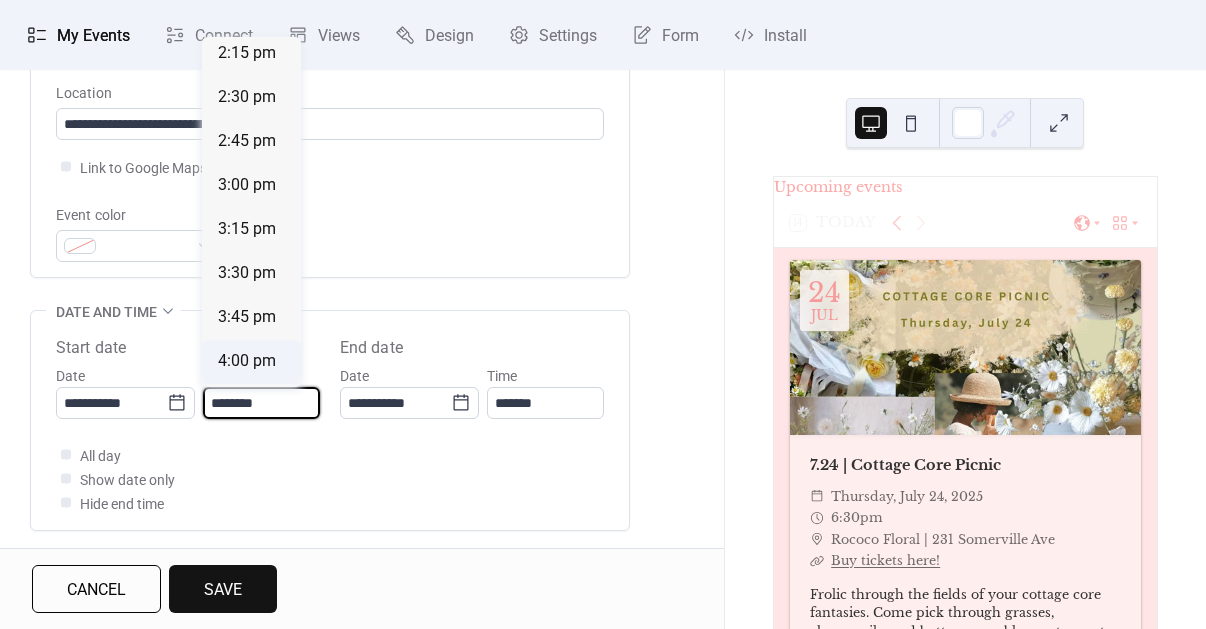 type on "*******" 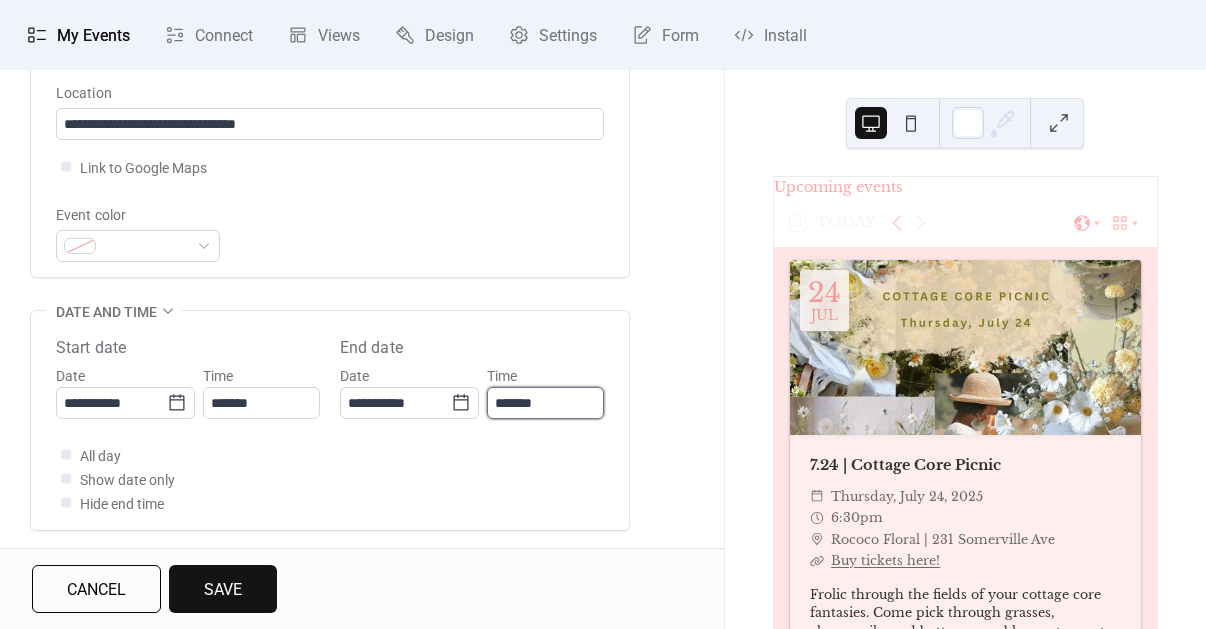 click on "*******" at bounding box center [545, 403] 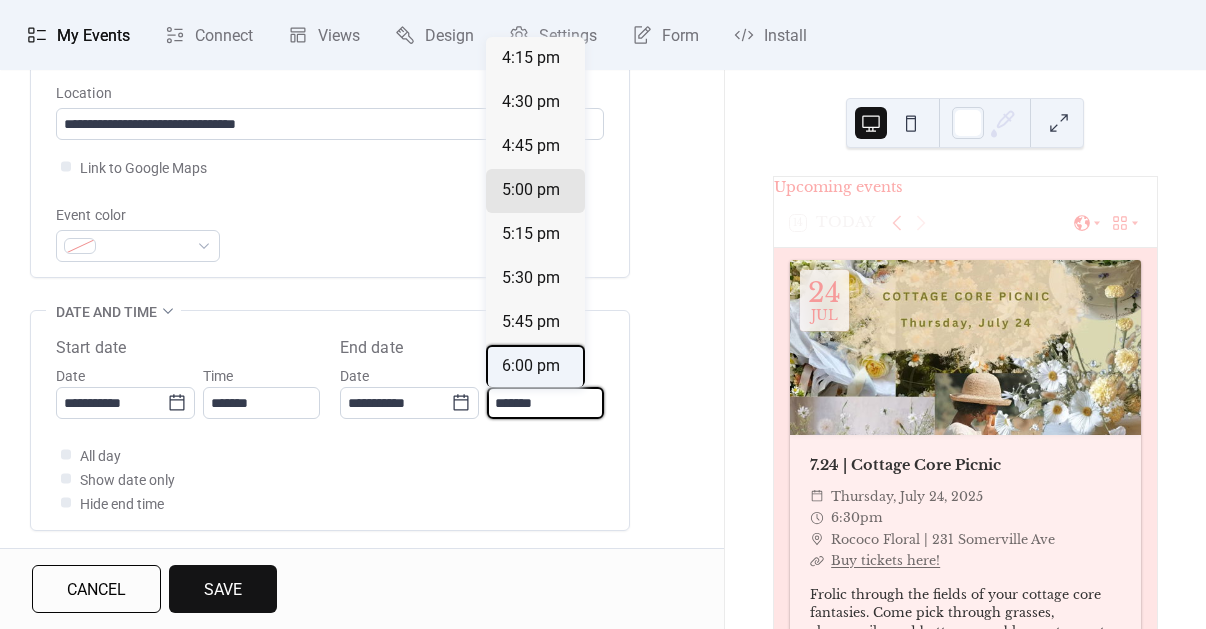 click on "6:00 pm" at bounding box center (531, 366) 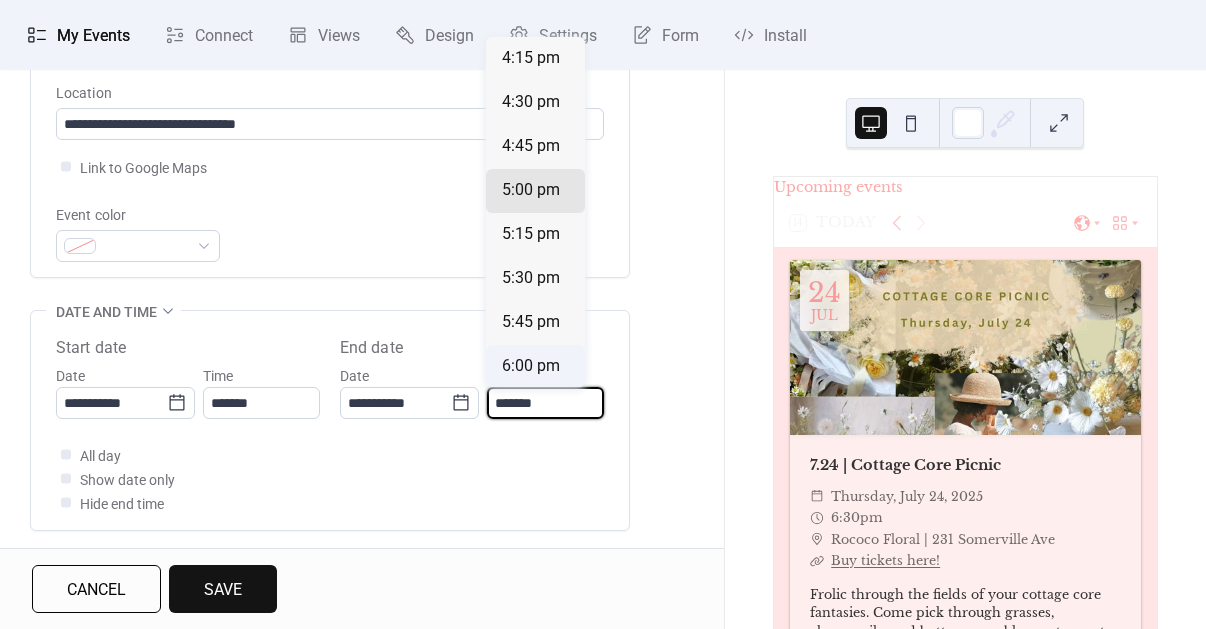 type on "*******" 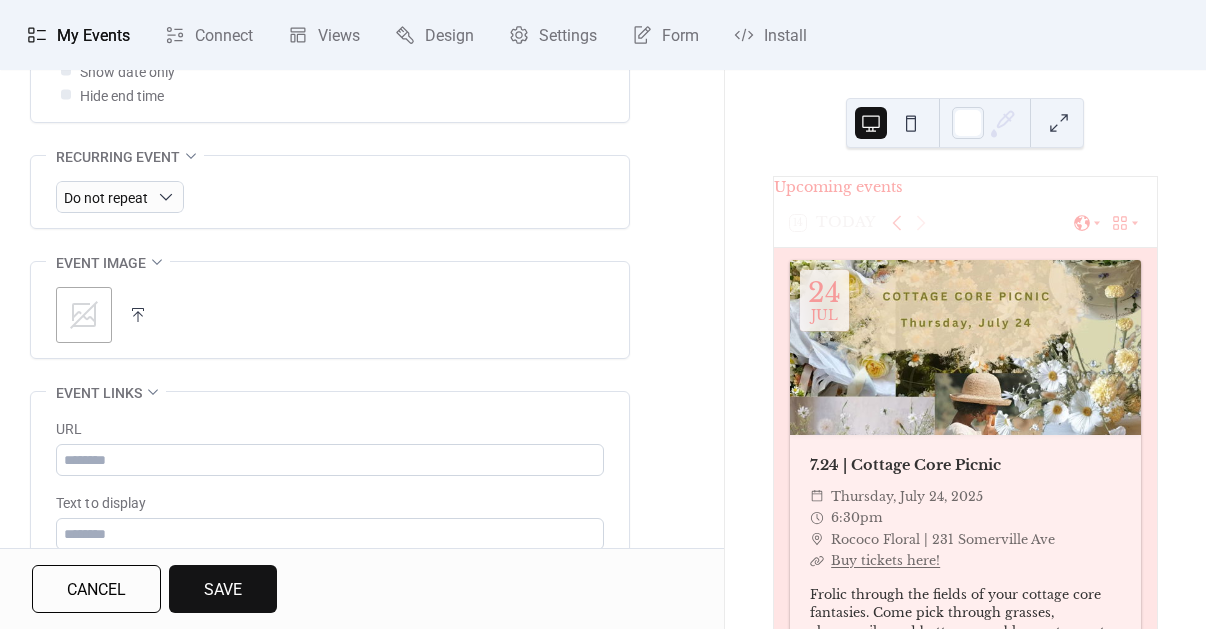 scroll, scrollTop: 880, scrollLeft: 0, axis: vertical 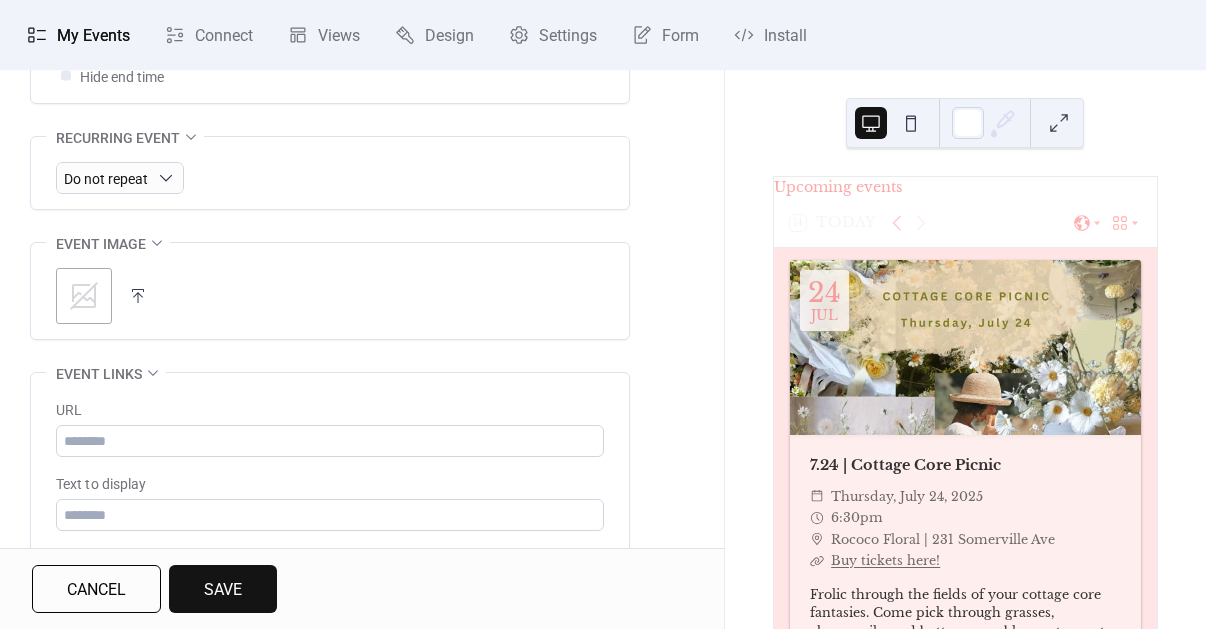 click 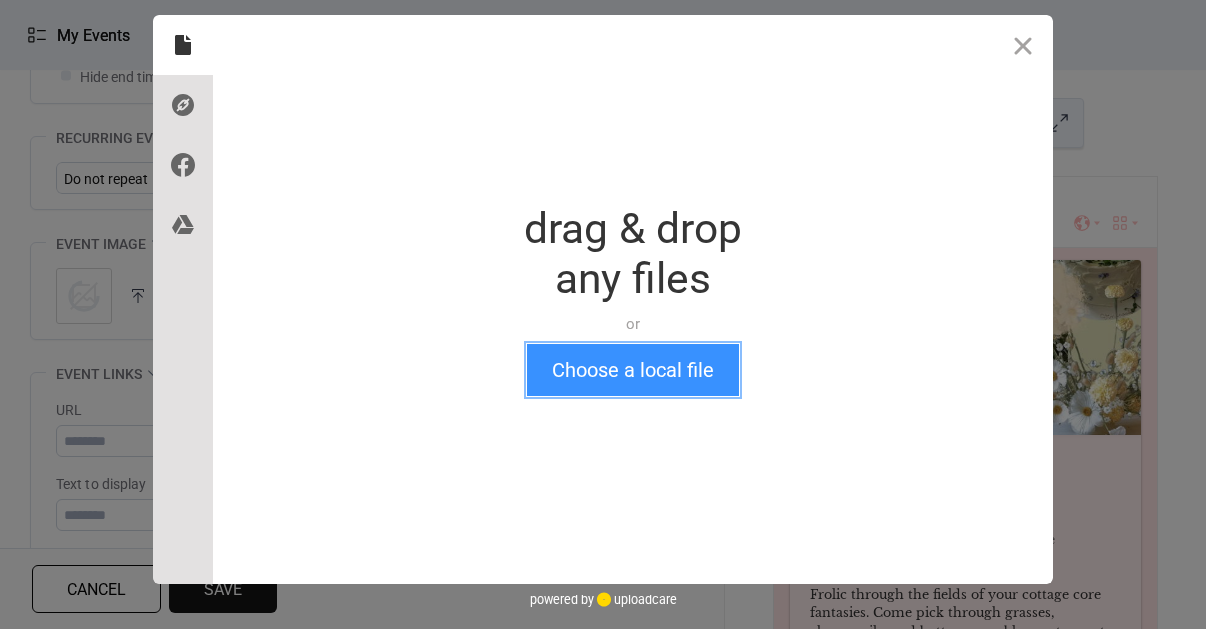 click on "Choose a local file" at bounding box center (633, 370) 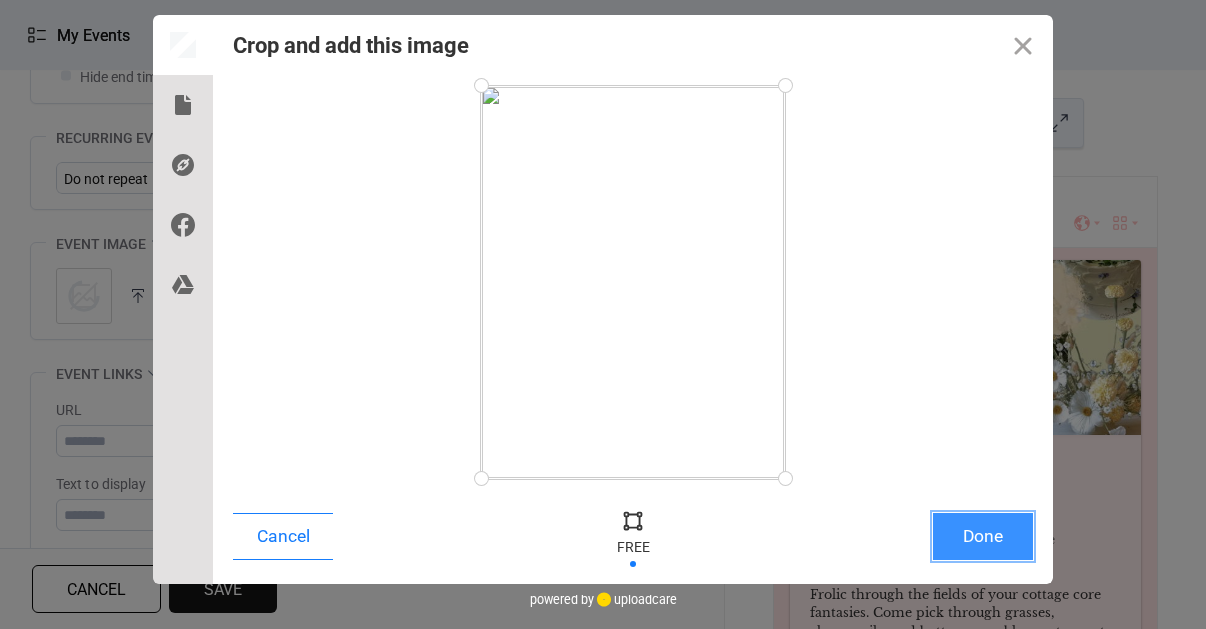 click on "Done" at bounding box center (983, 536) 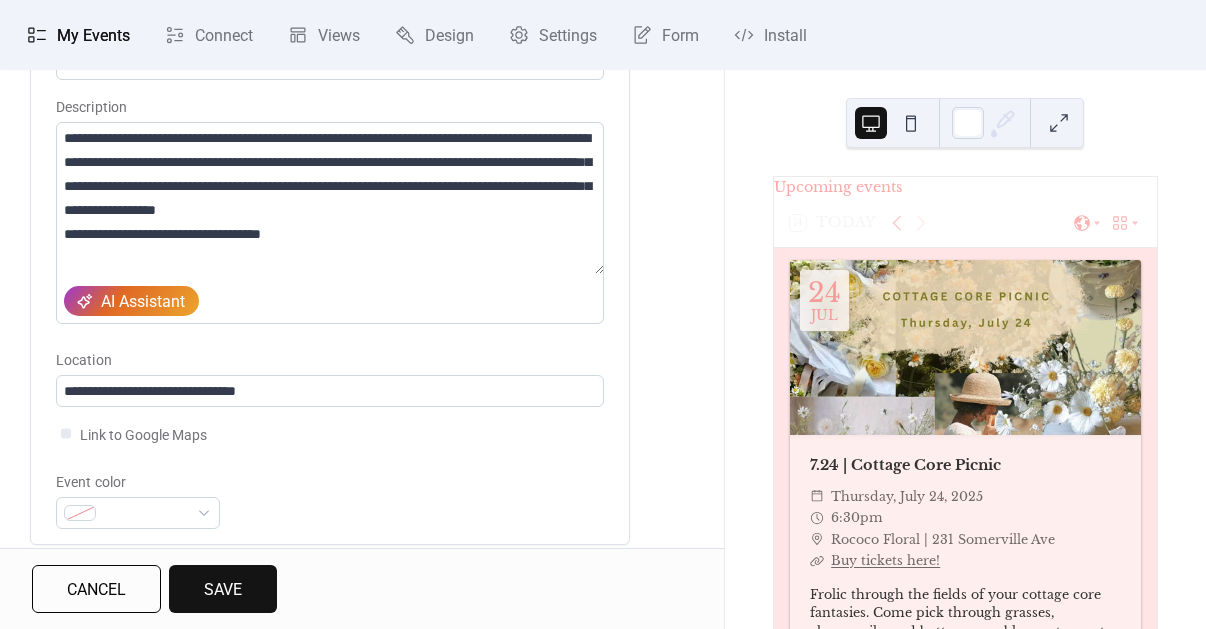 scroll, scrollTop: 171, scrollLeft: 0, axis: vertical 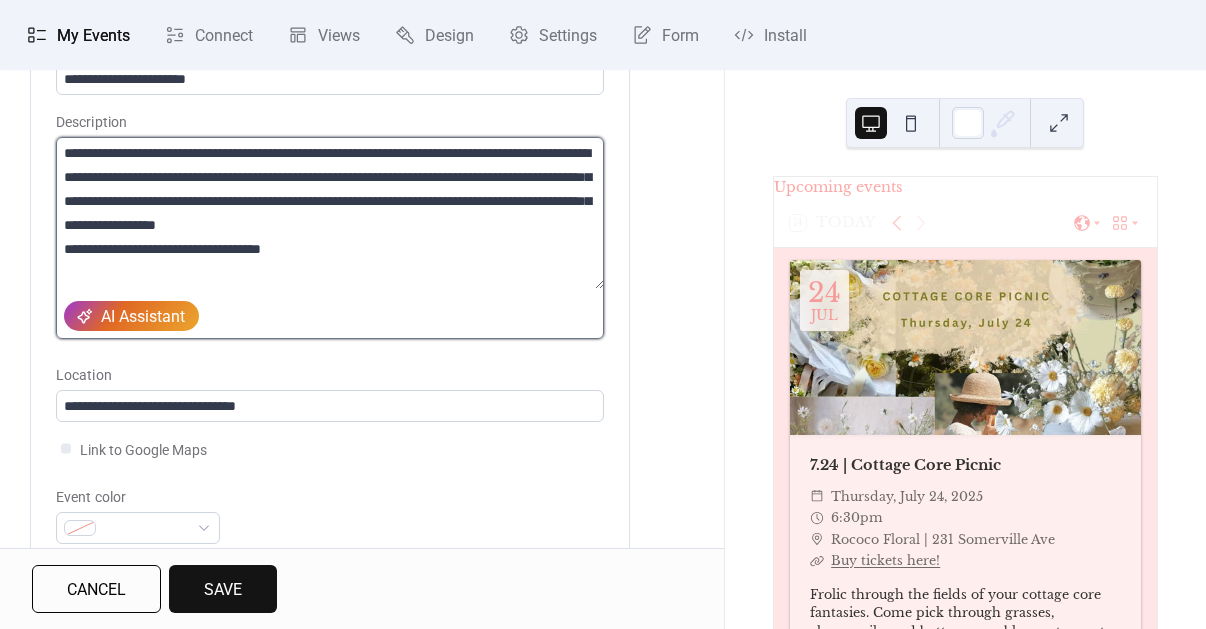 click on "**********" at bounding box center [330, 213] 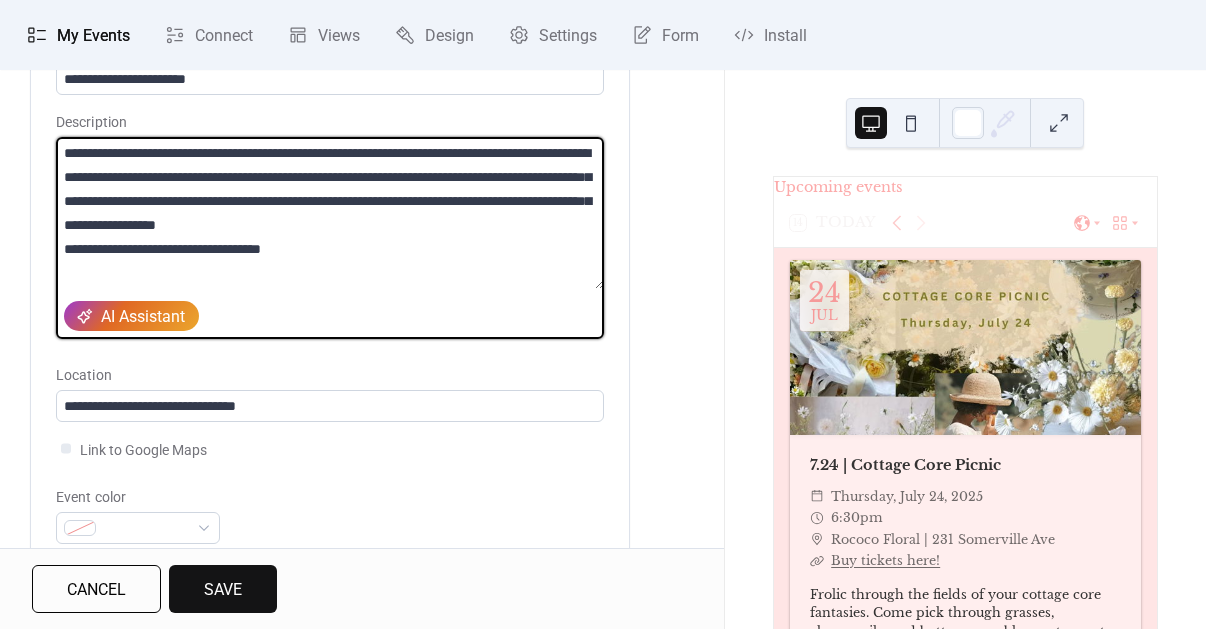click on "**********" at bounding box center [330, 213] 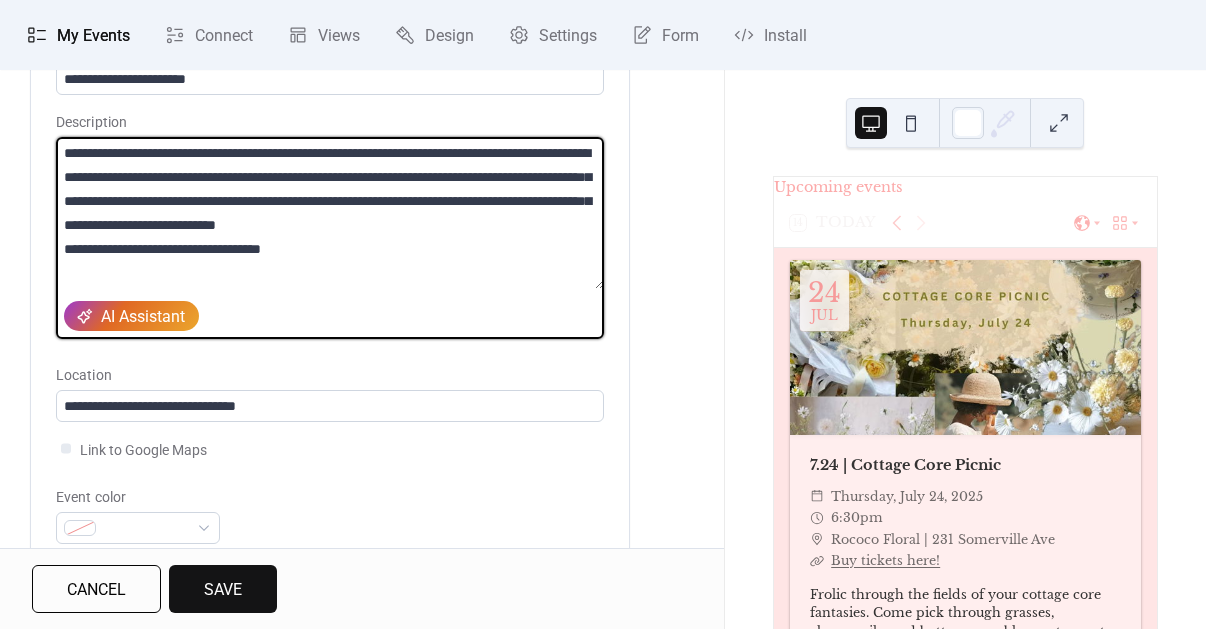 click on "**********" at bounding box center [330, 213] 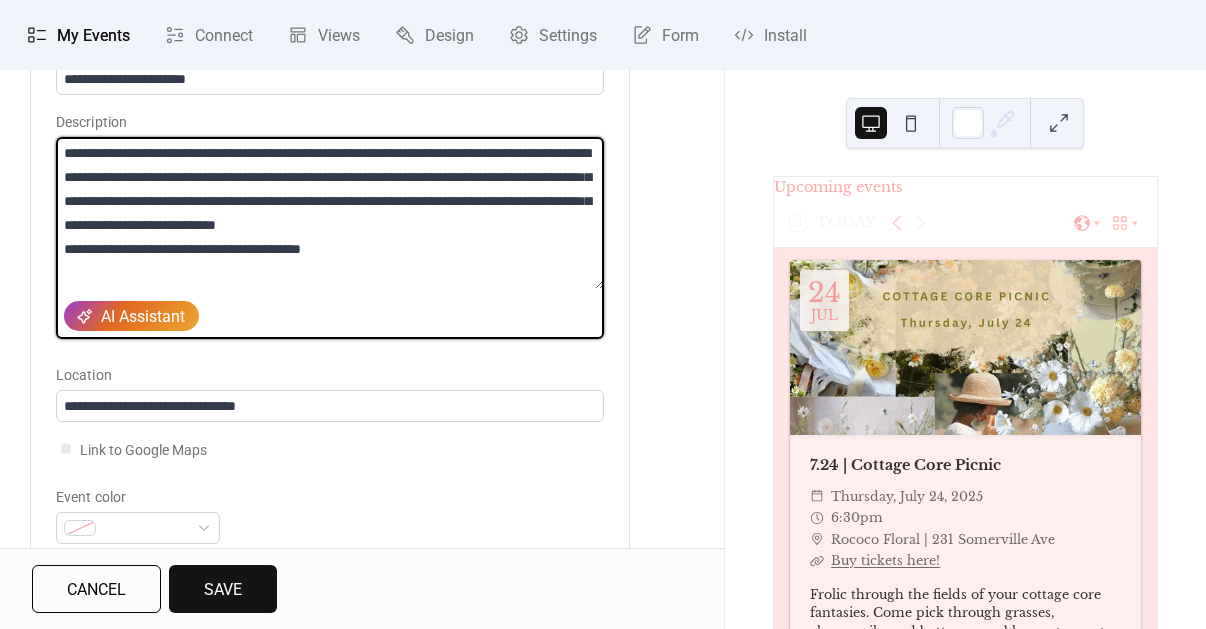 click on "**********" at bounding box center [330, 213] 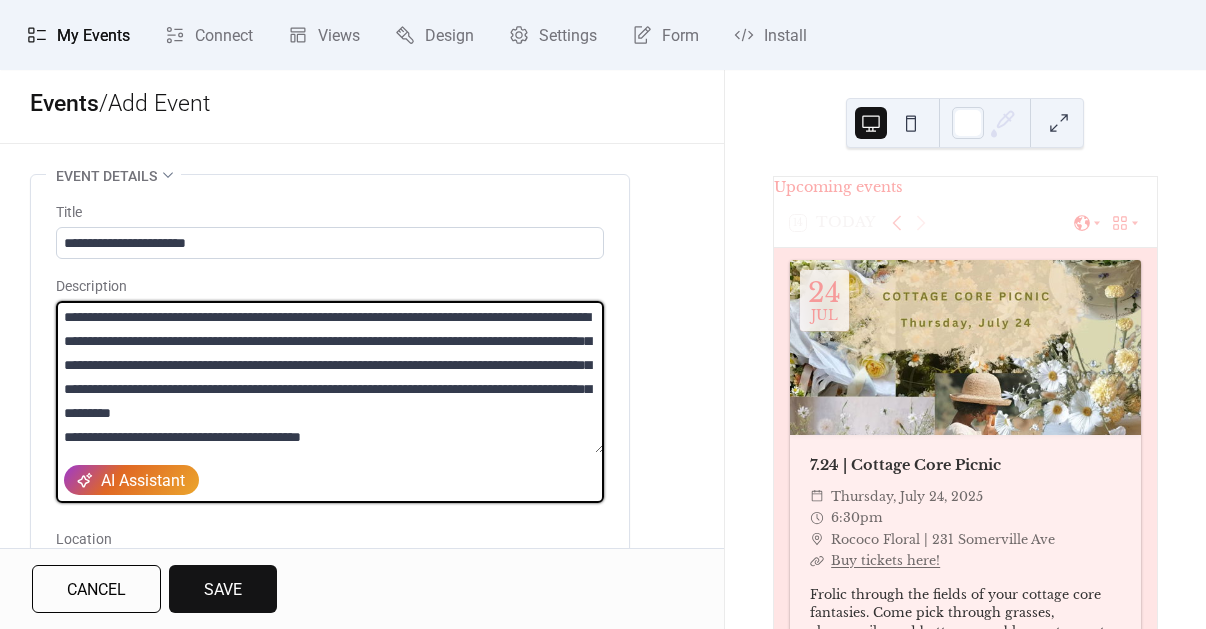 scroll, scrollTop: 0, scrollLeft: 0, axis: both 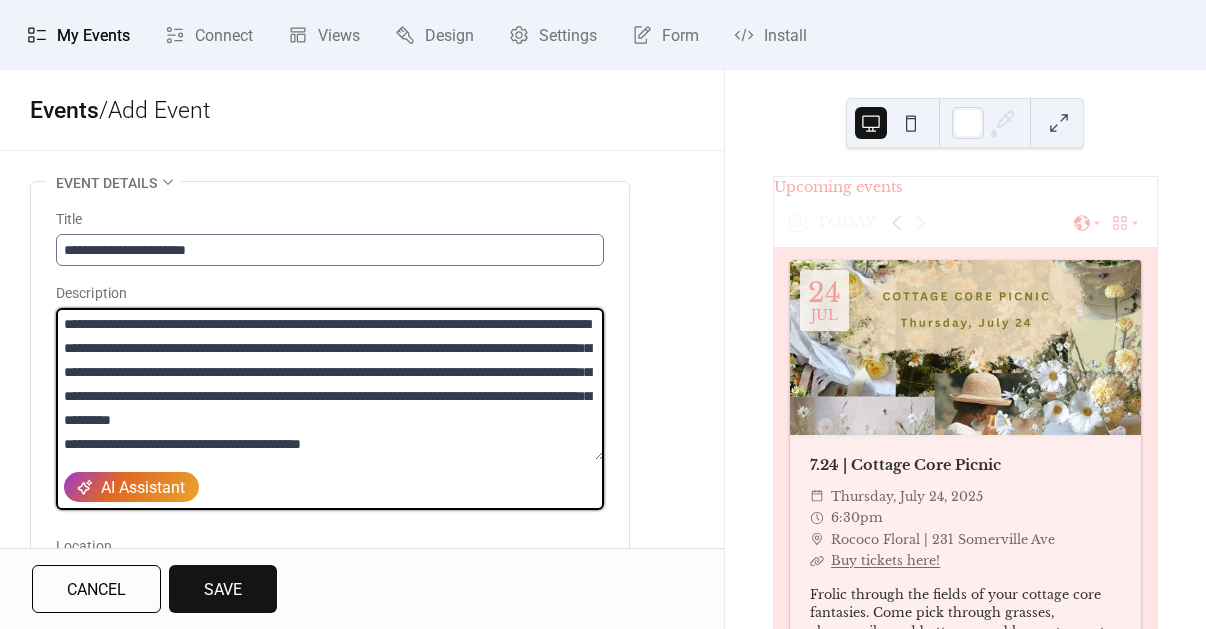 type on "**********" 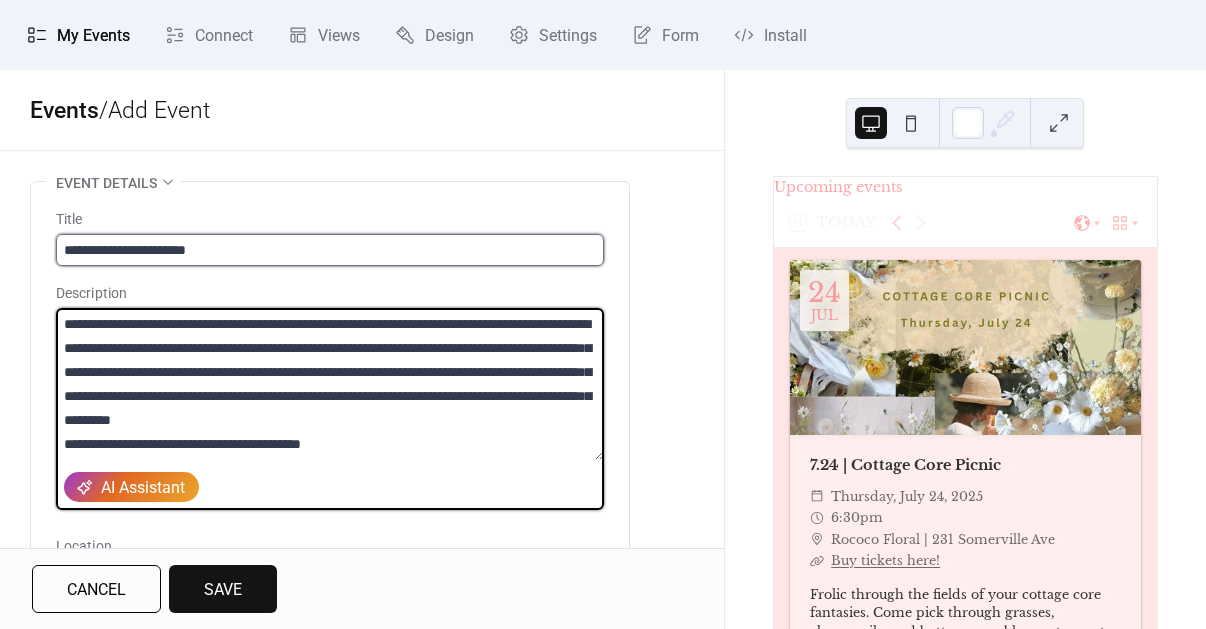 click on "**********" at bounding box center (330, 250) 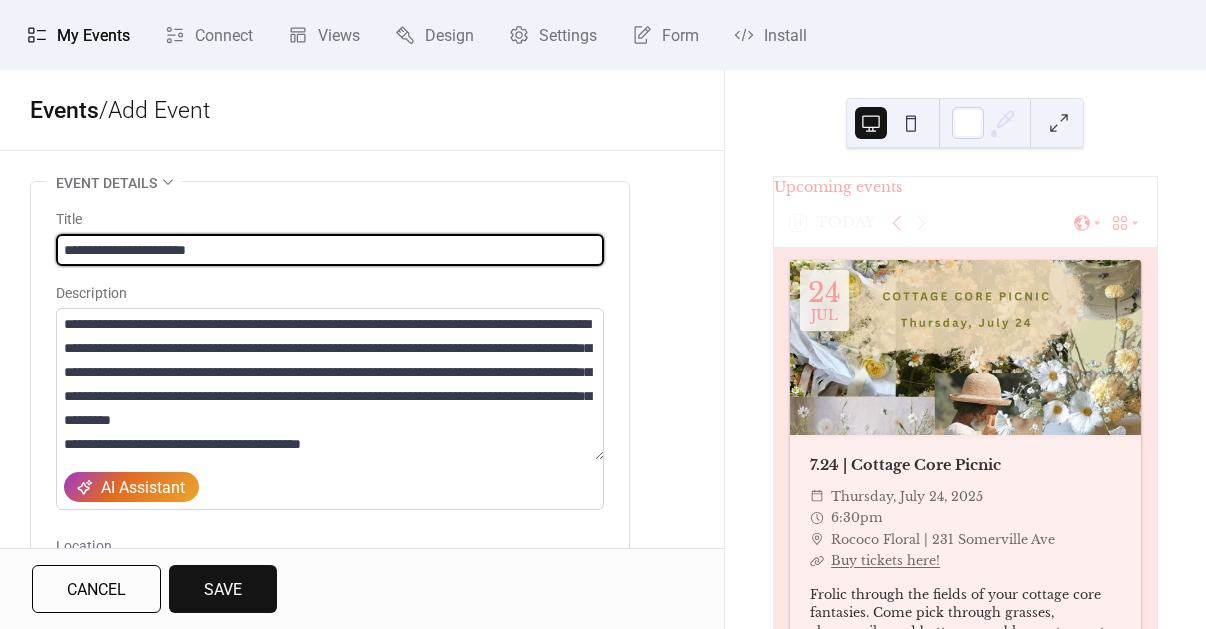 click on "**********" at bounding box center [330, 250] 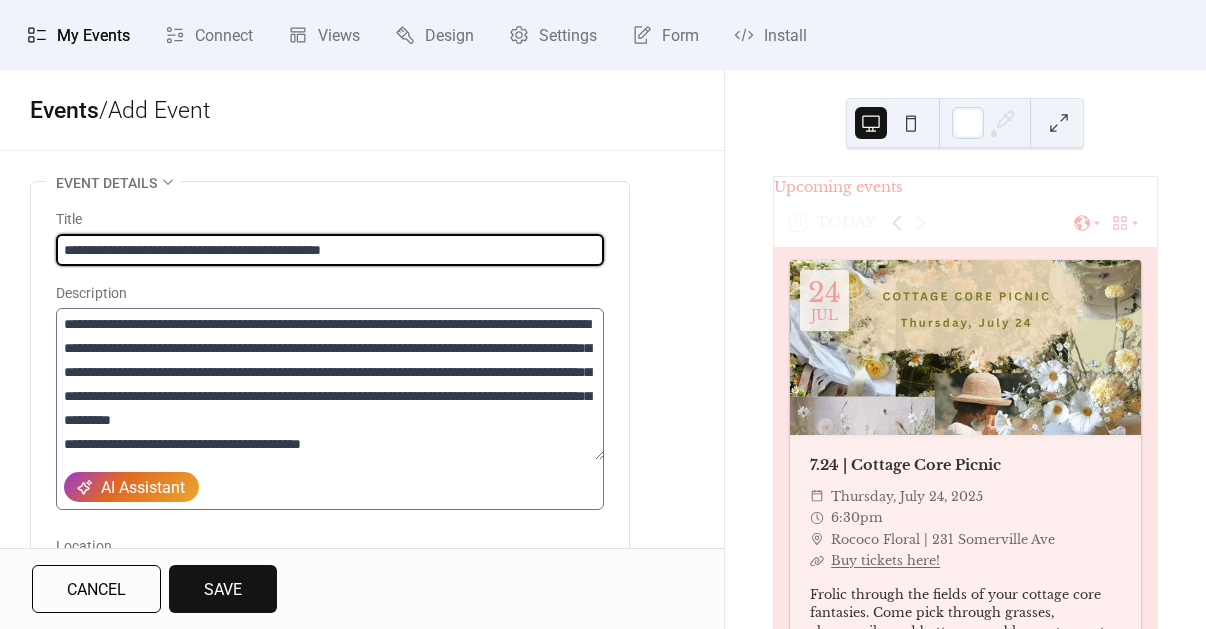 scroll, scrollTop: 24, scrollLeft: 0, axis: vertical 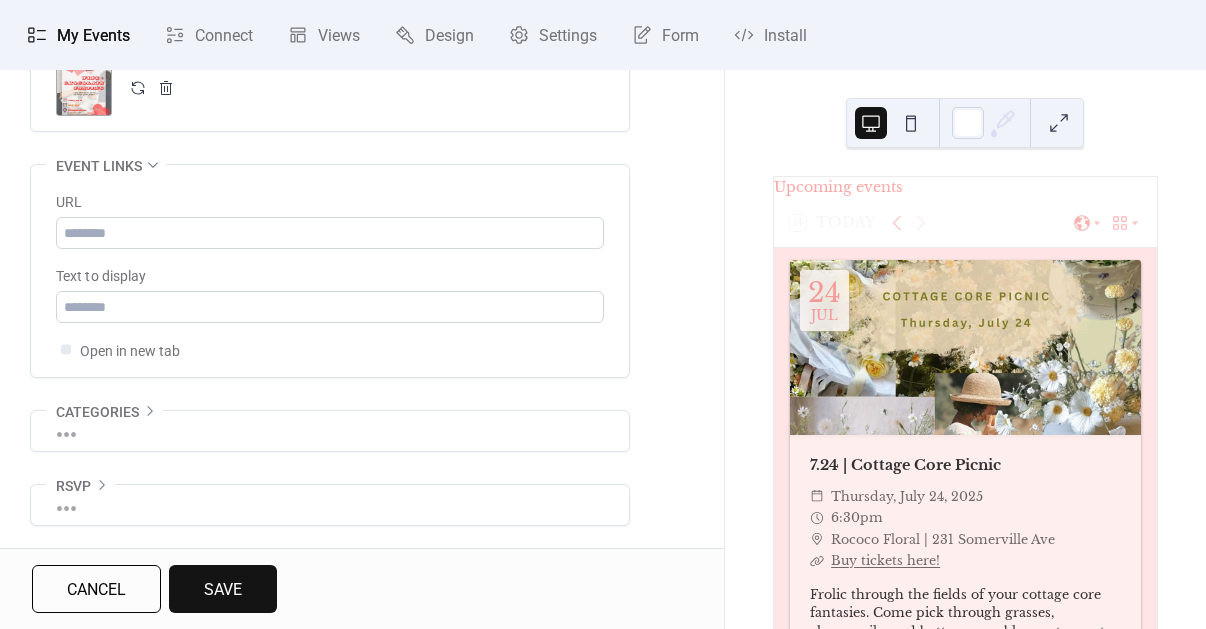 type on "**********" 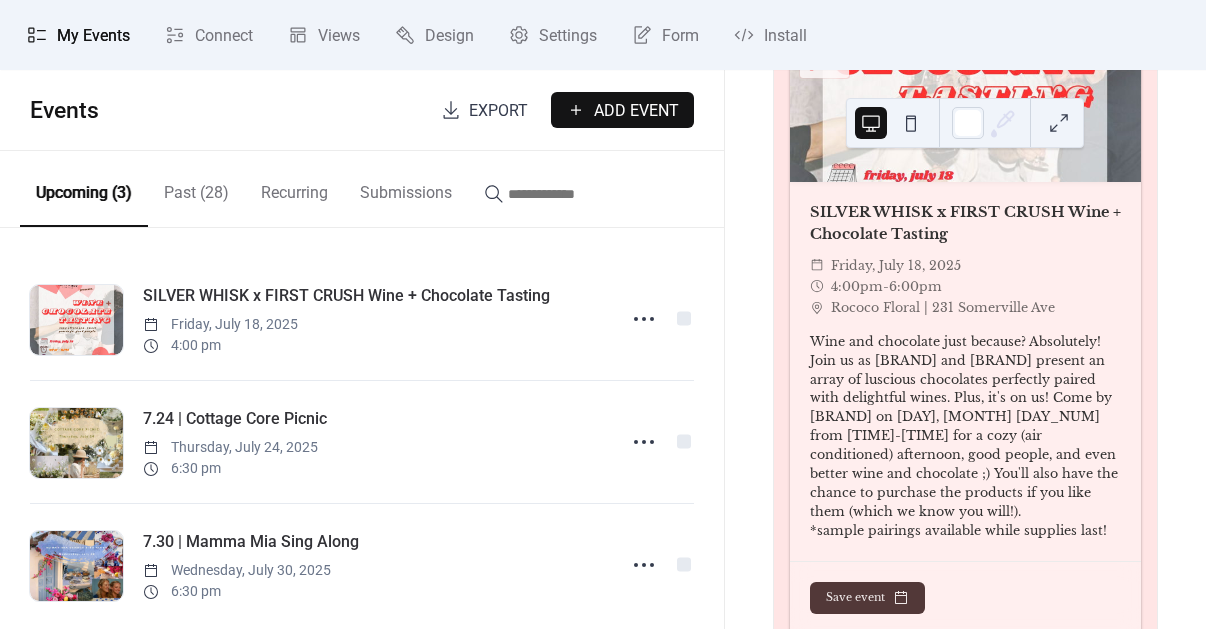 scroll, scrollTop: 366, scrollLeft: 0, axis: vertical 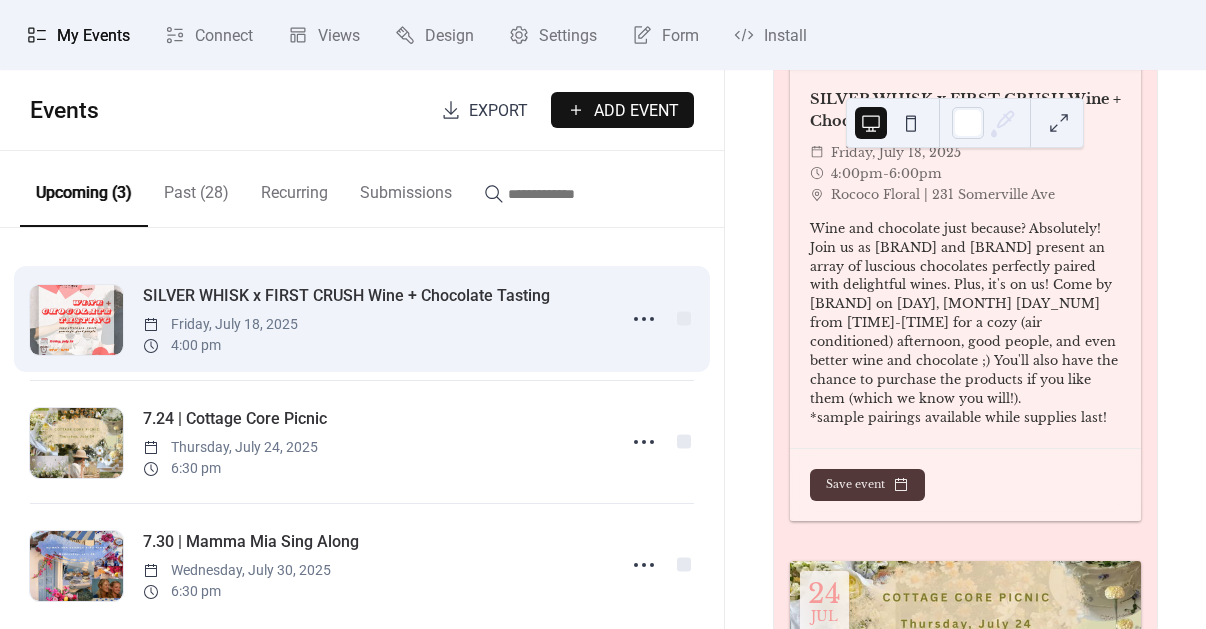 click on "SILVER WHISK x FIRST CRUSH Wine + Chocolate Tasting" at bounding box center (346, 296) 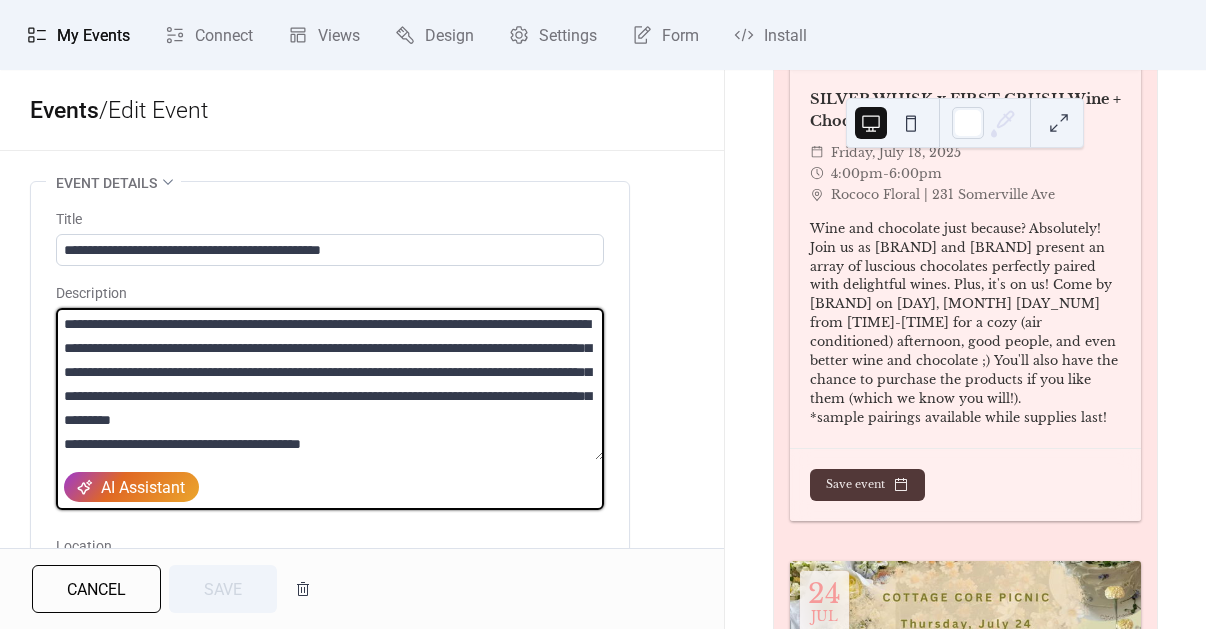 click on "**********" at bounding box center [330, 384] 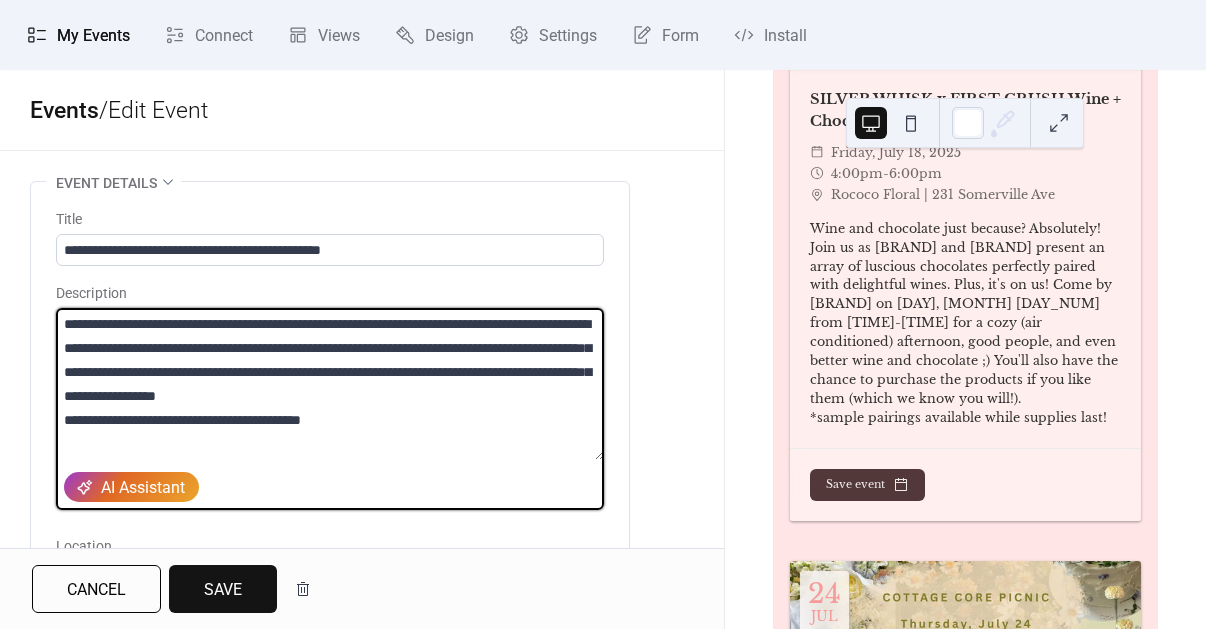 click on "**********" at bounding box center [330, 384] 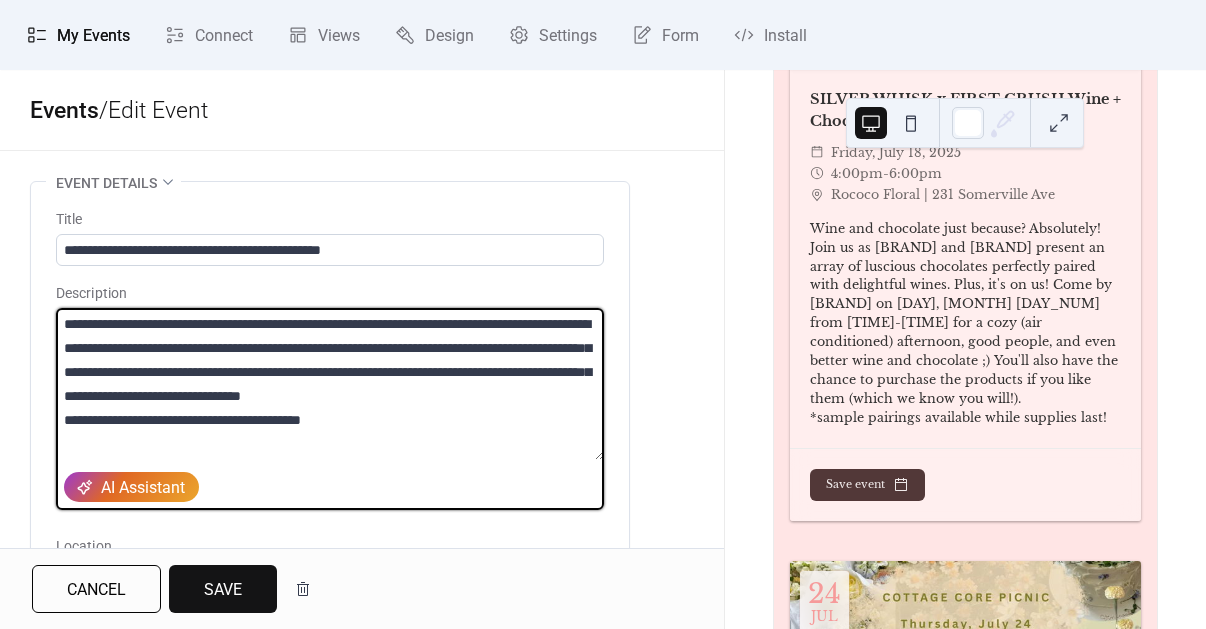 click on "**********" at bounding box center (330, 384) 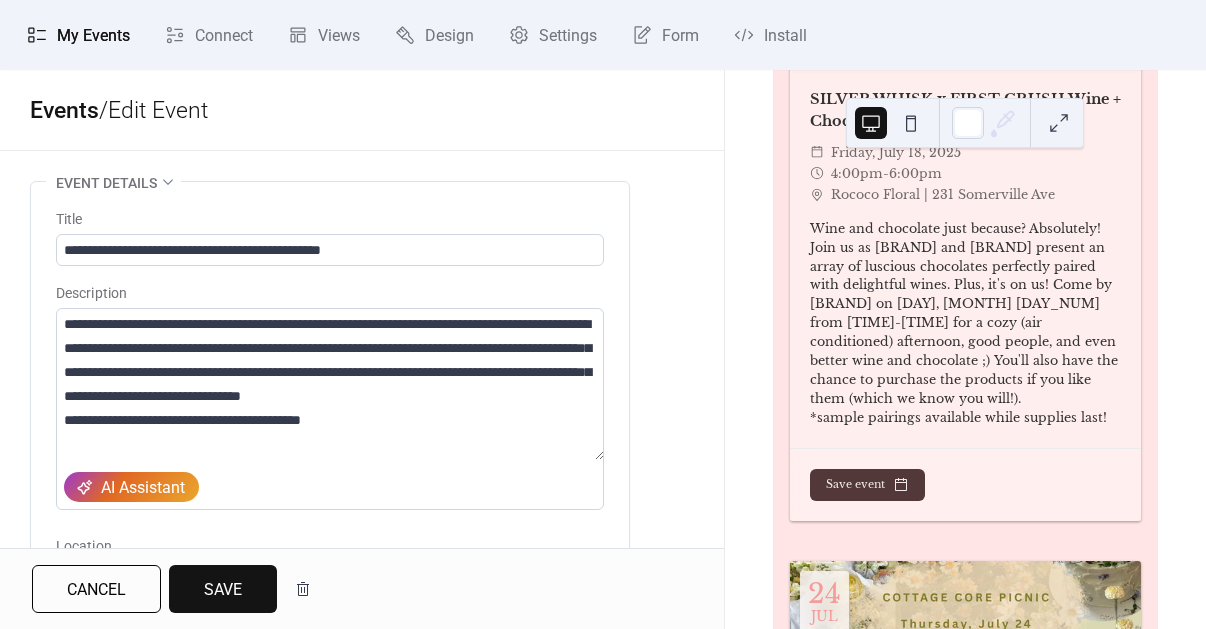 click on "Save" at bounding box center (223, 590) 